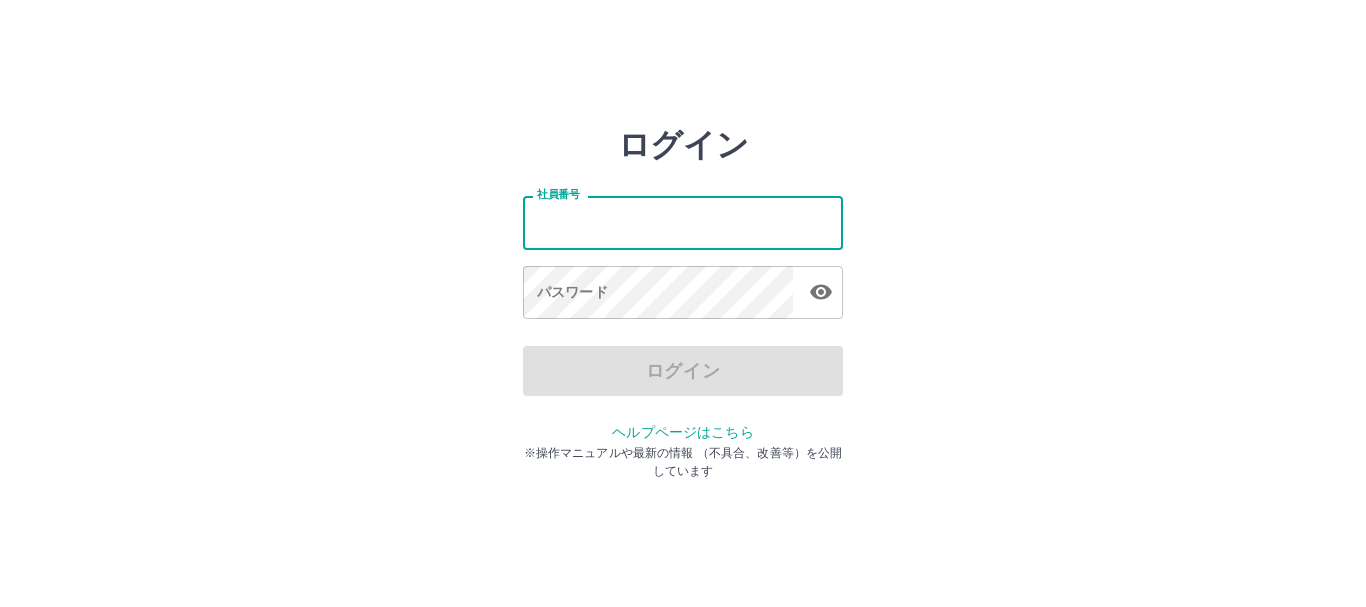 scroll, scrollTop: 0, scrollLeft: 0, axis: both 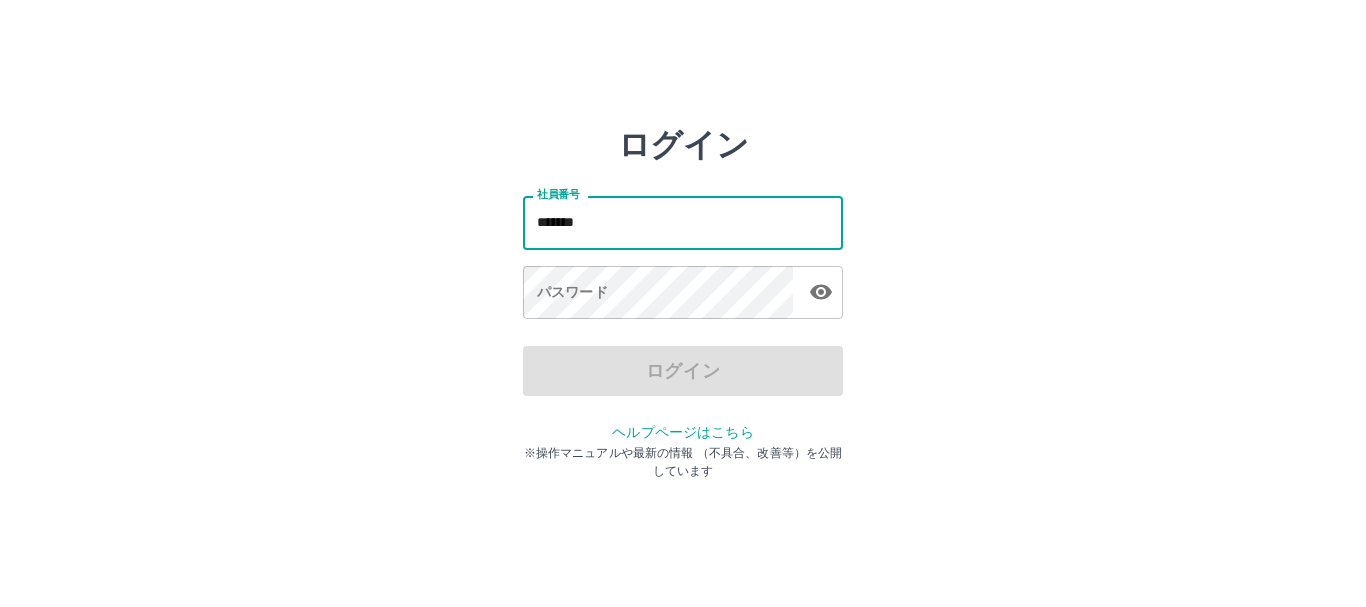 type on "*******" 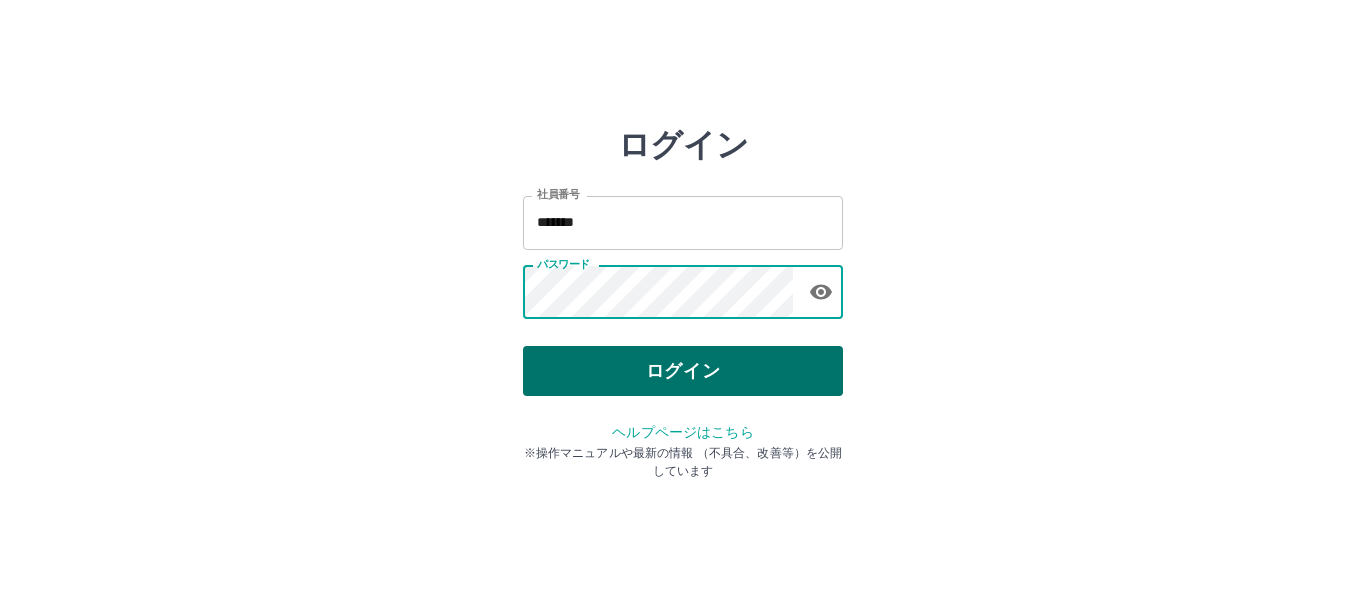 click on "ログイン" at bounding box center [683, 371] 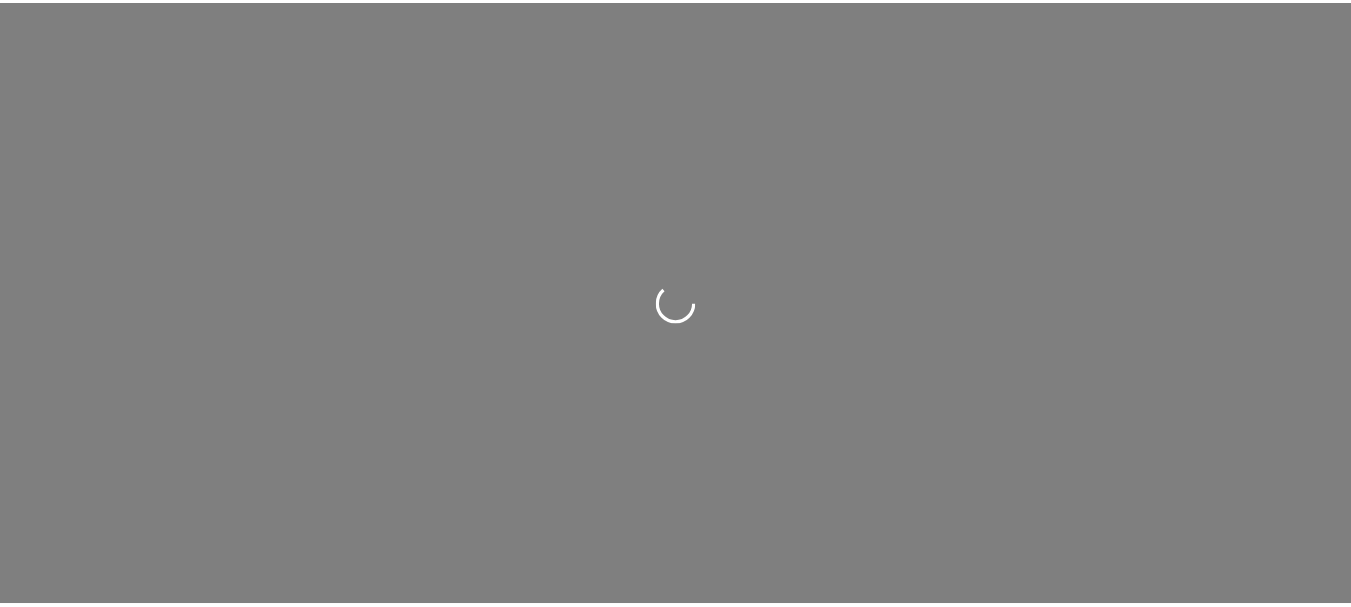 scroll, scrollTop: 0, scrollLeft: 0, axis: both 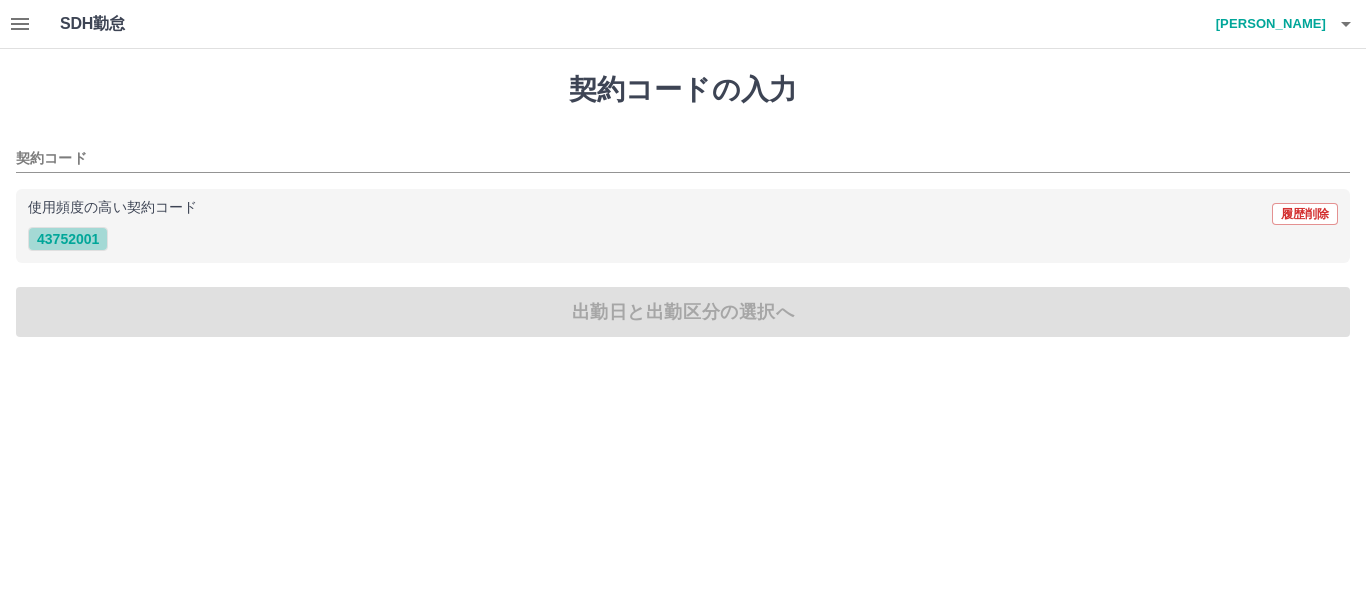 click on "43752001" at bounding box center (68, 239) 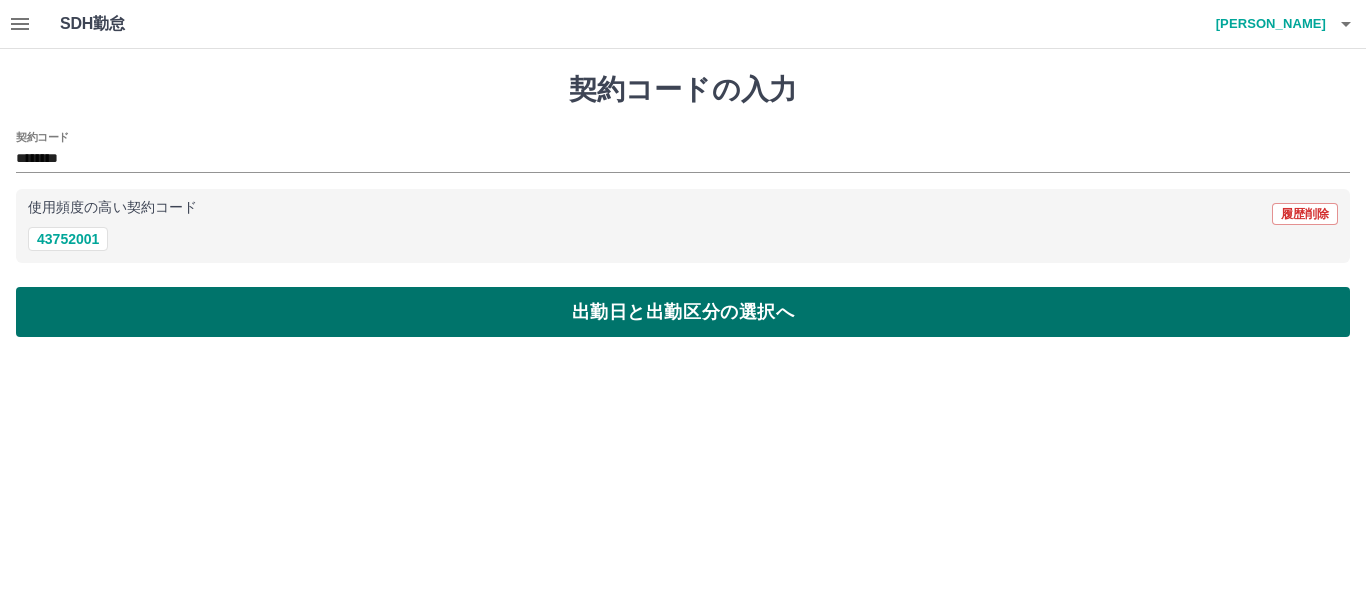 click on "出勤日と出勤区分の選択へ" at bounding box center [683, 312] 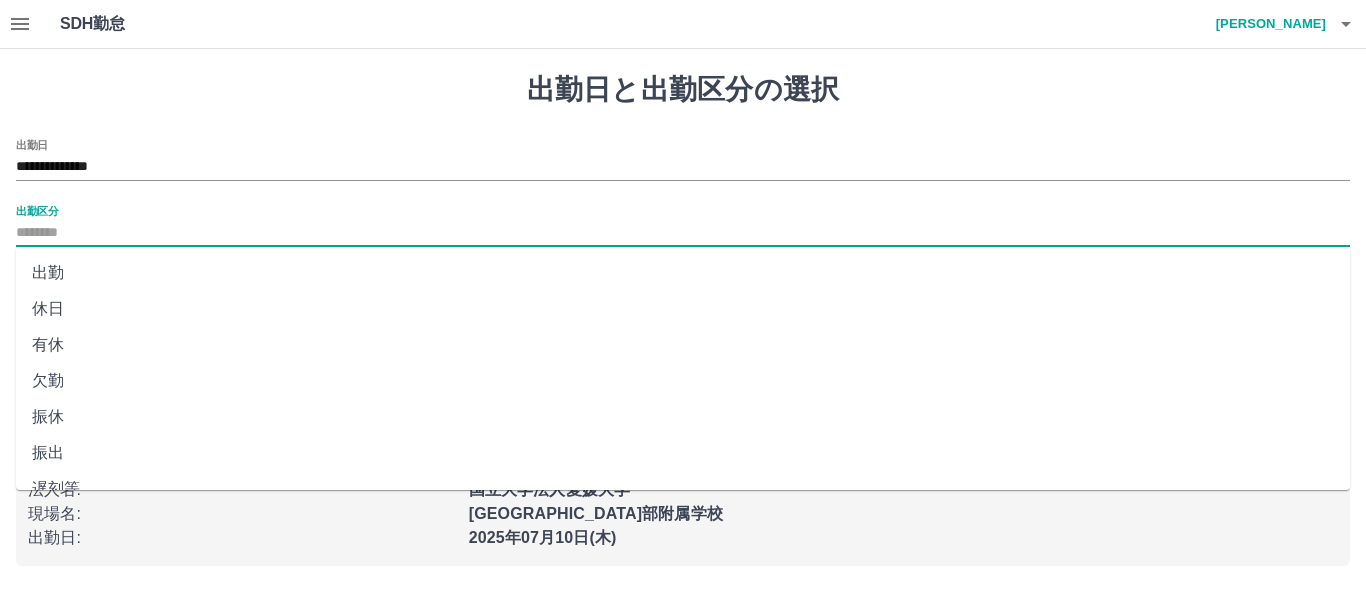 click on "出勤区分" at bounding box center [683, 233] 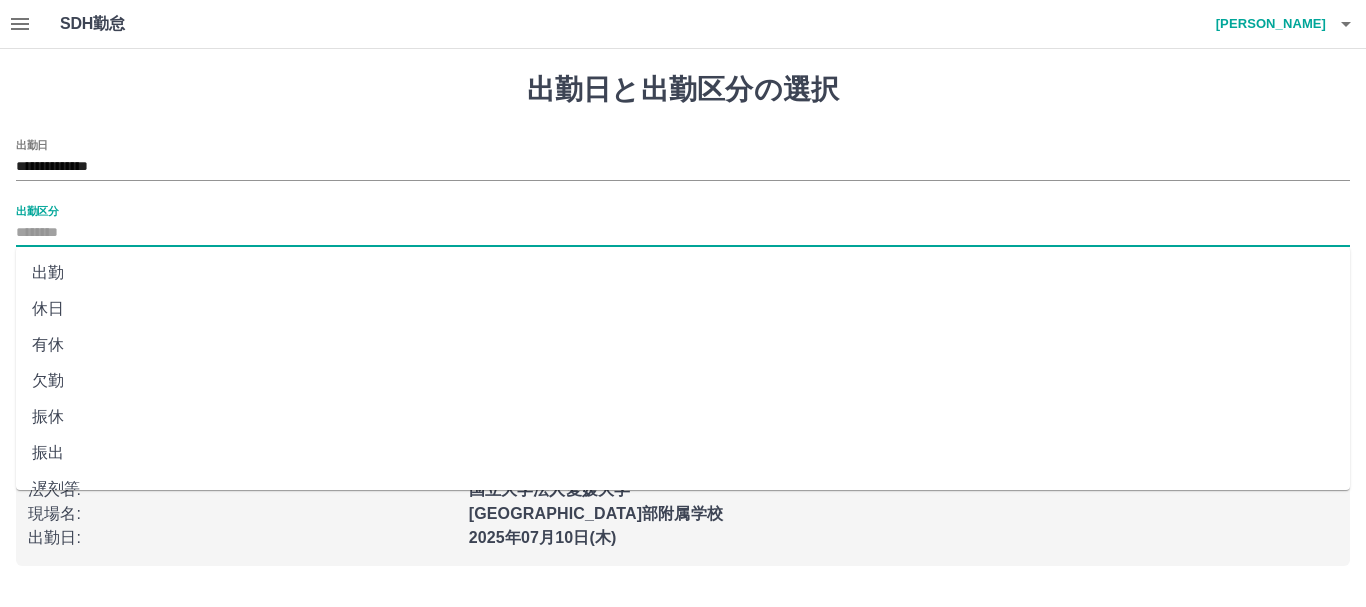 click on "出勤" at bounding box center (683, 273) 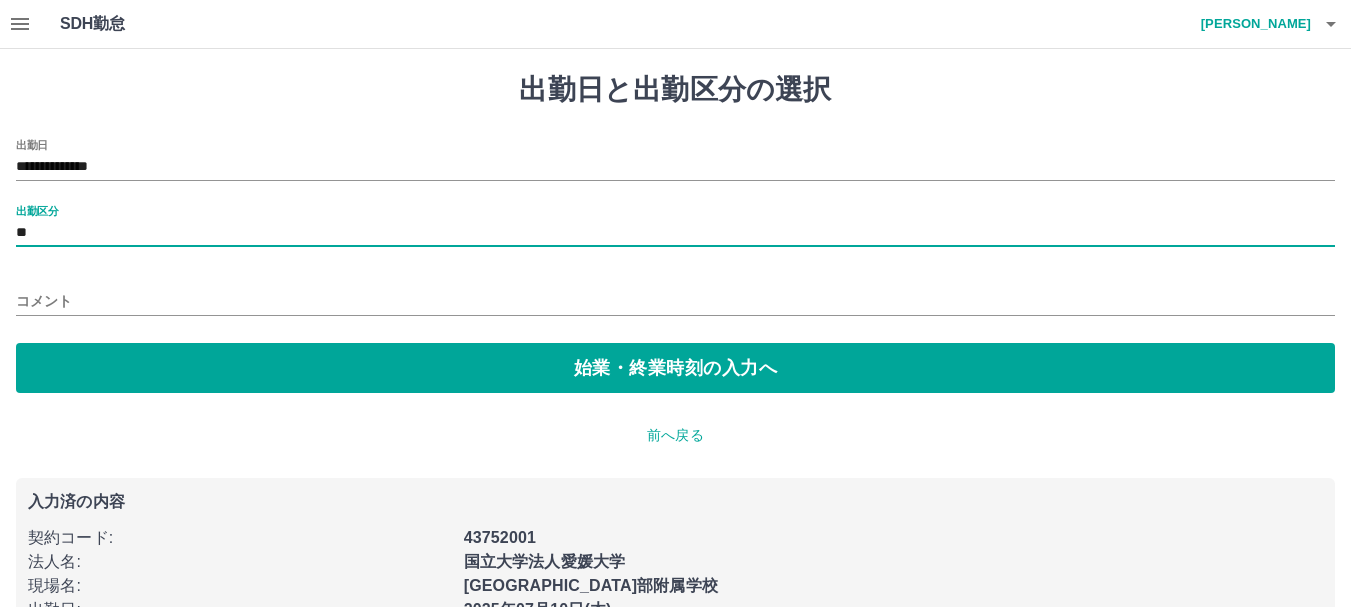 click on "コメント" at bounding box center [675, 301] 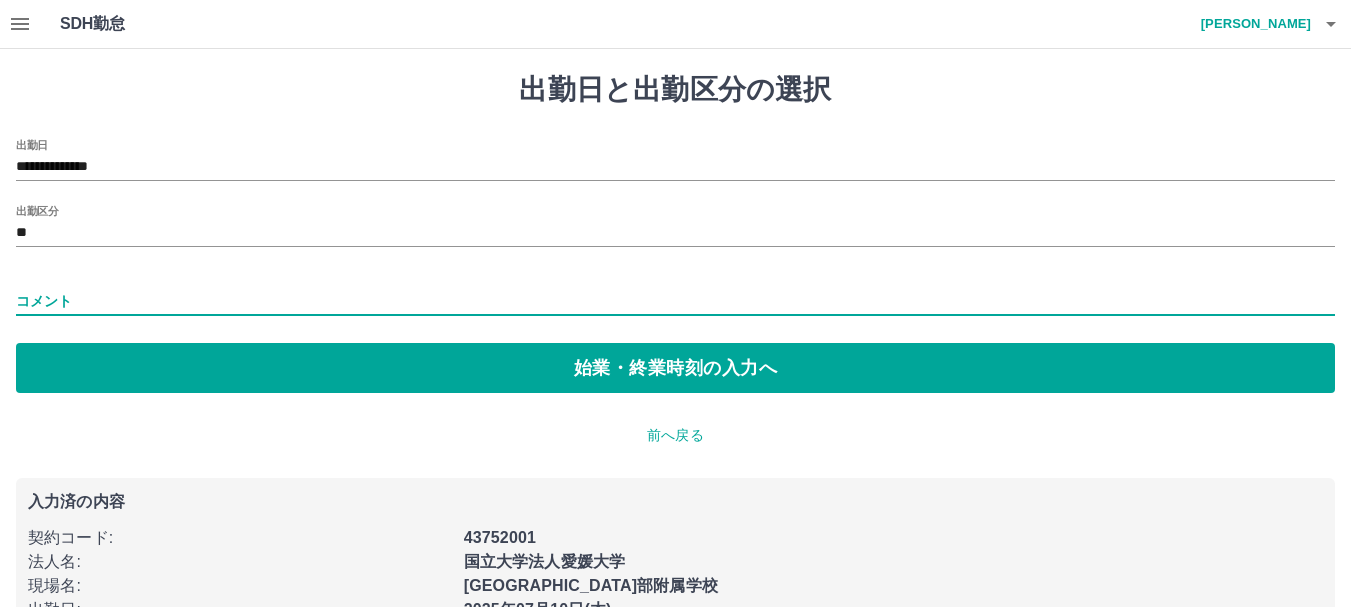type on "****" 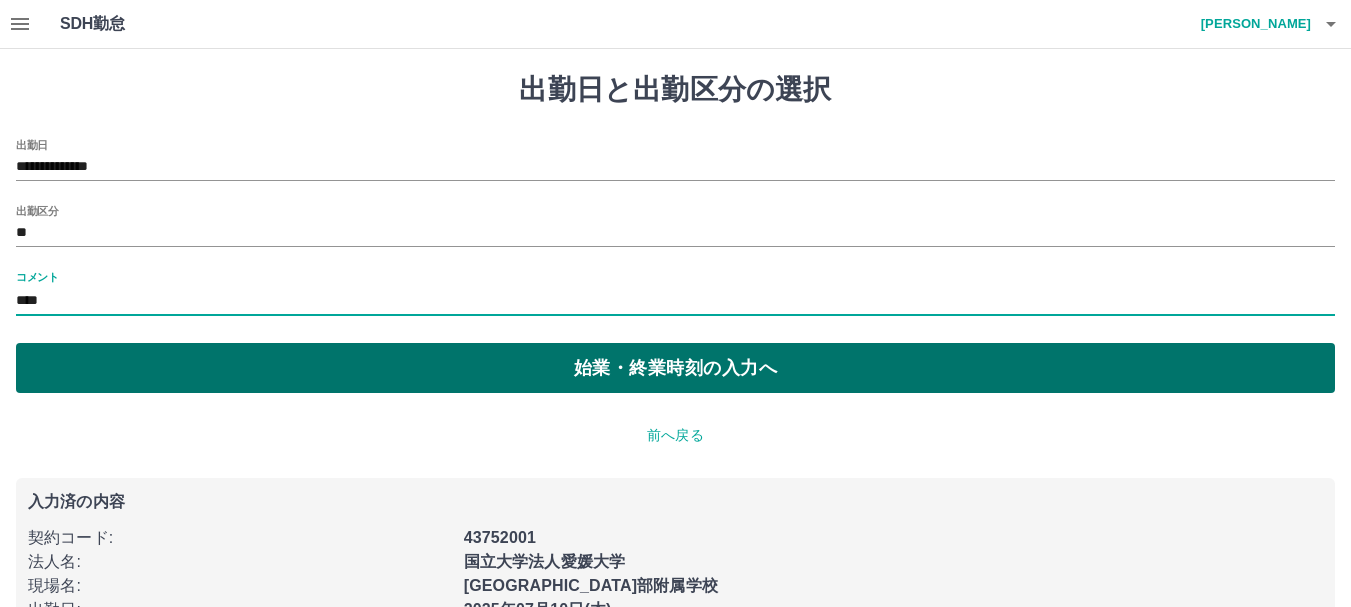 click on "始業・終業時刻の入力へ" at bounding box center (675, 368) 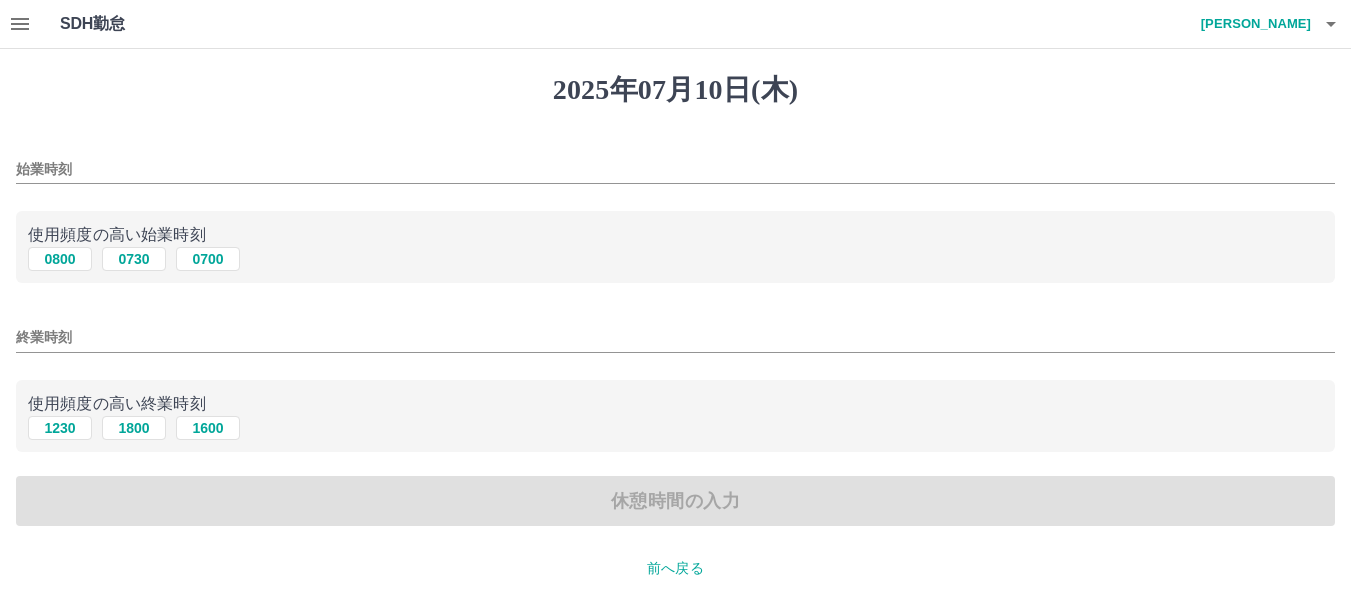 click on "始業時刻" at bounding box center [675, 169] 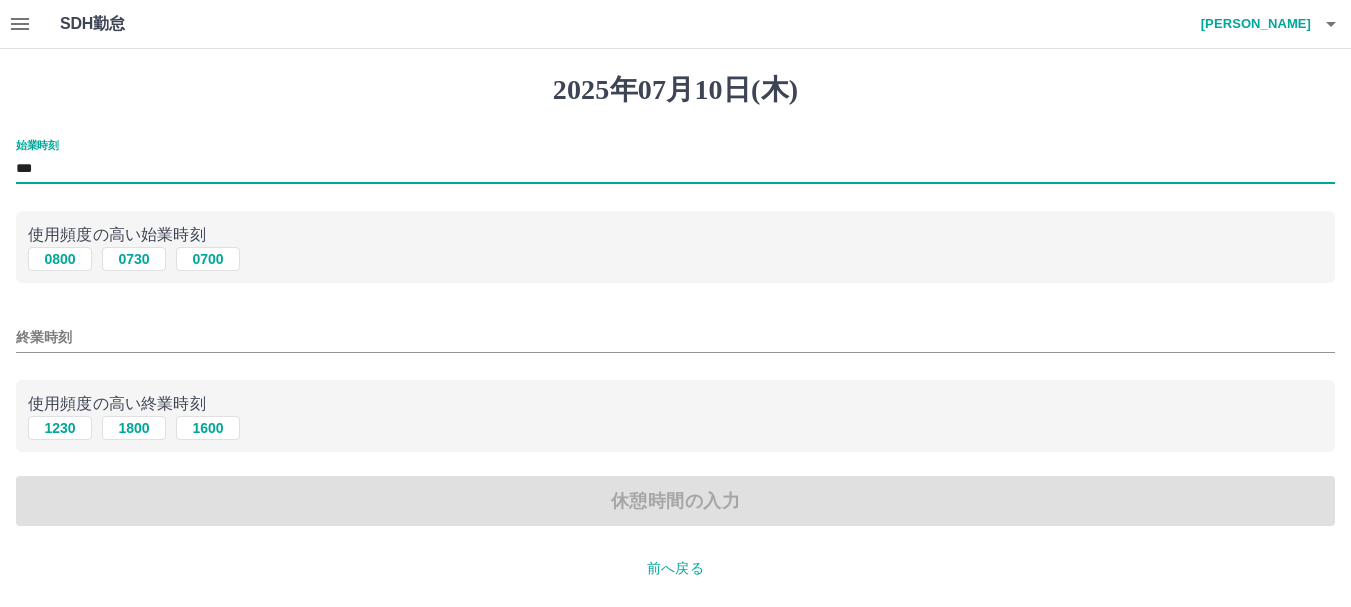 type on "***" 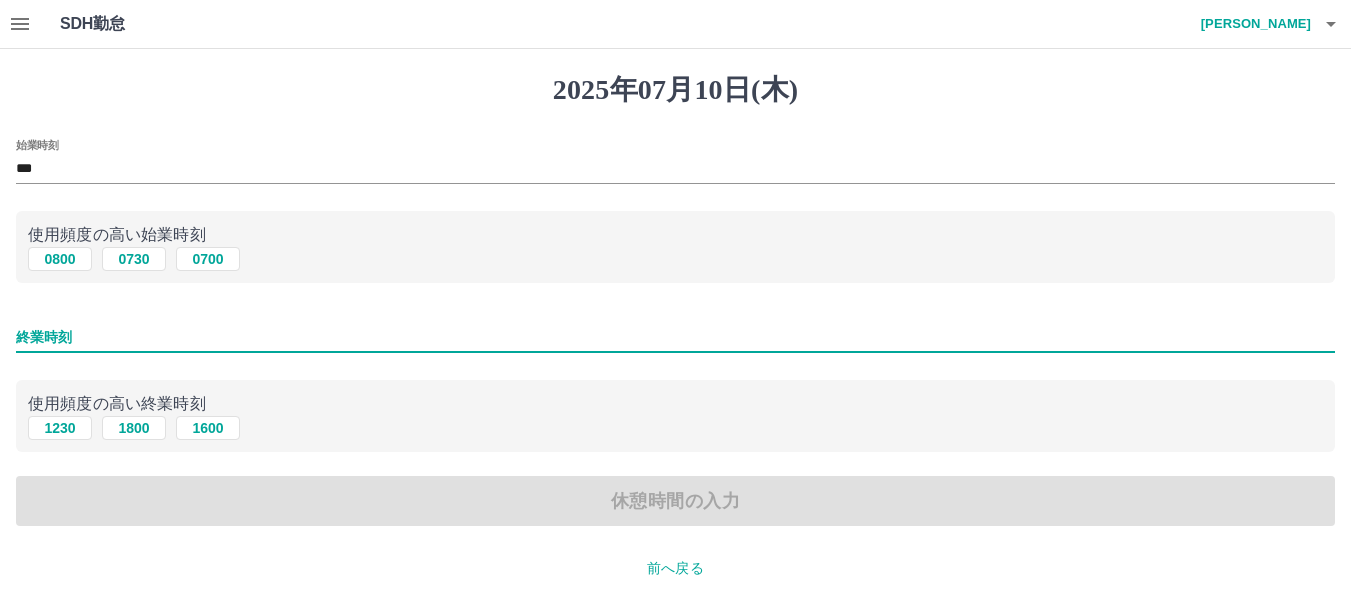 click on "終業時刻" at bounding box center [675, 337] 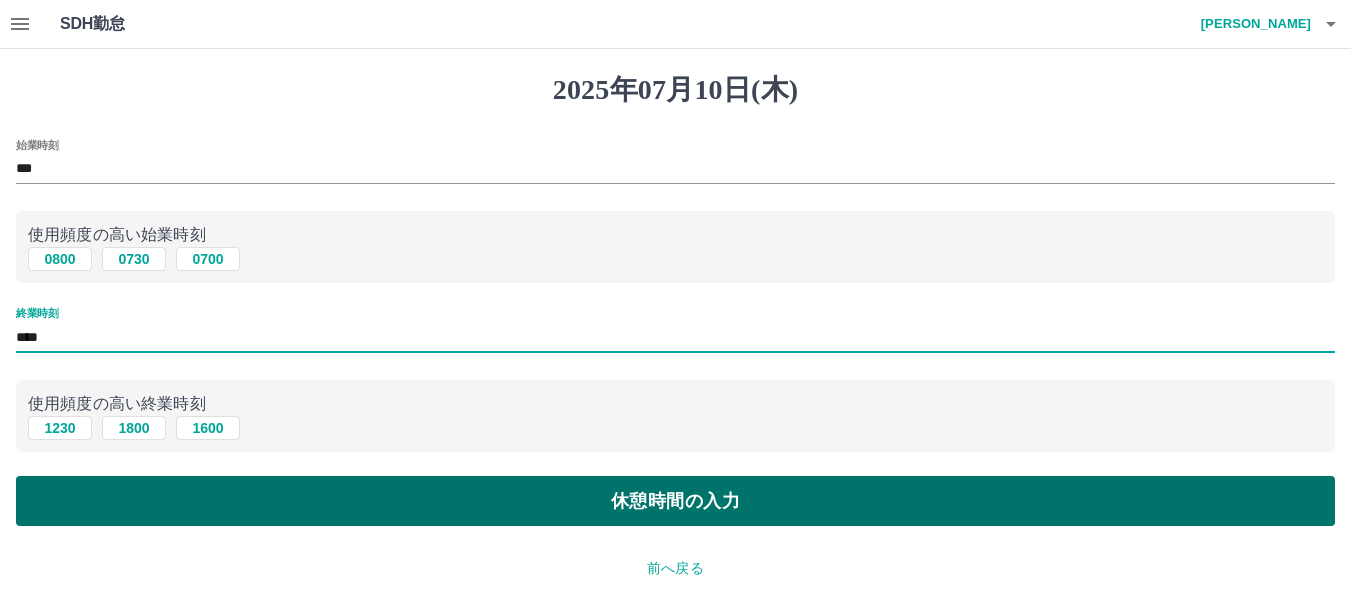 type on "****" 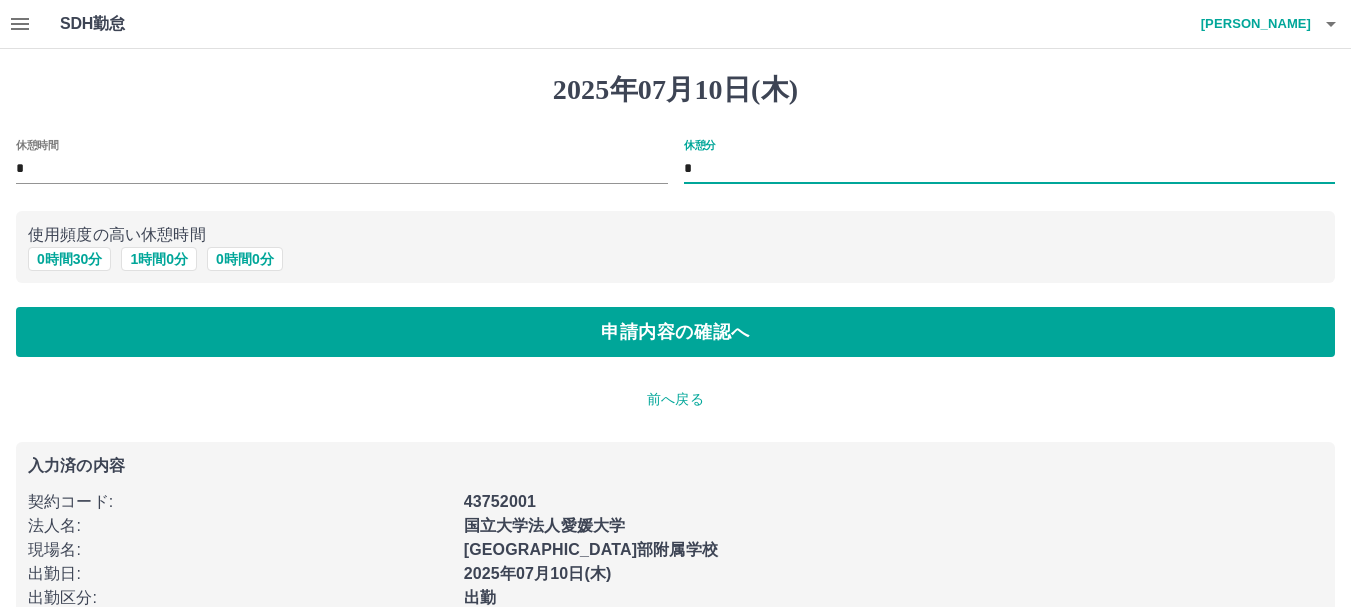 click on "*" at bounding box center [1010, 169] 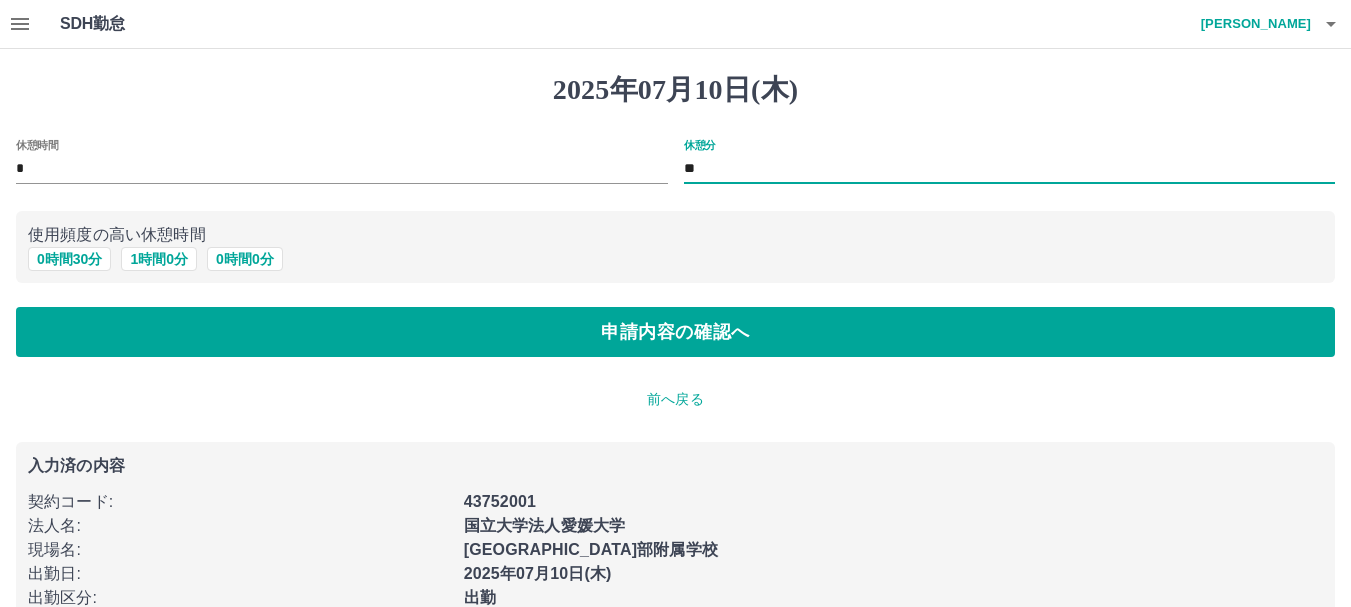 type on "*" 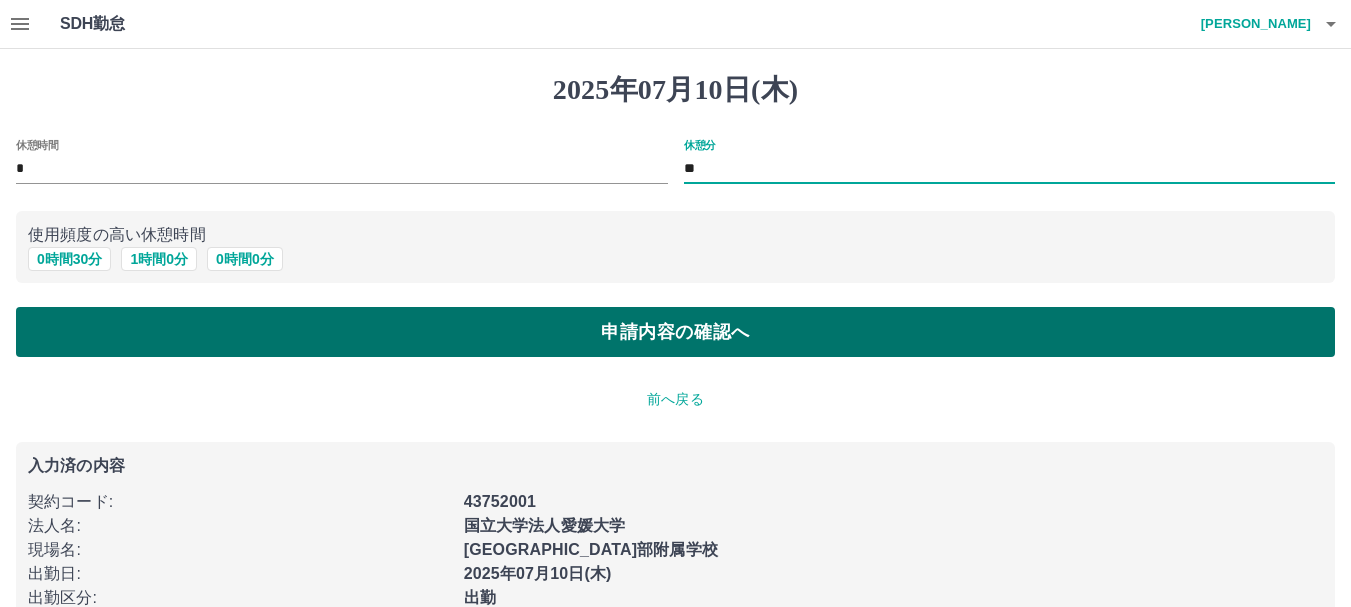 type on "**" 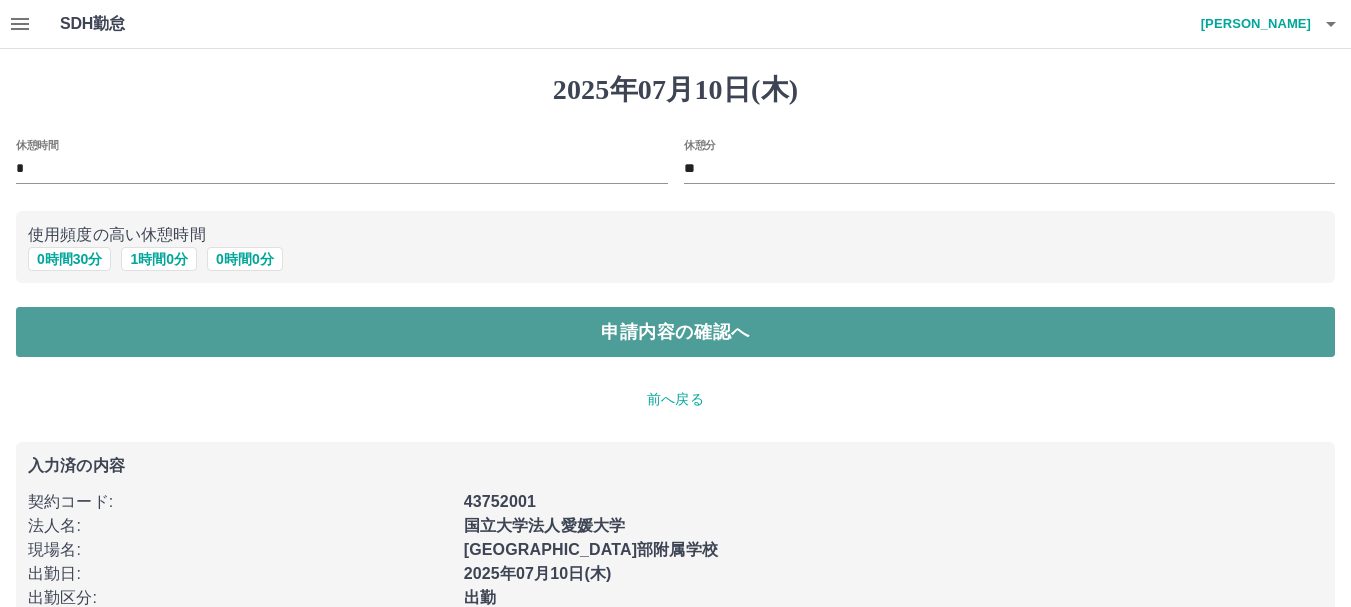 click on "申請内容の確認へ" at bounding box center [675, 332] 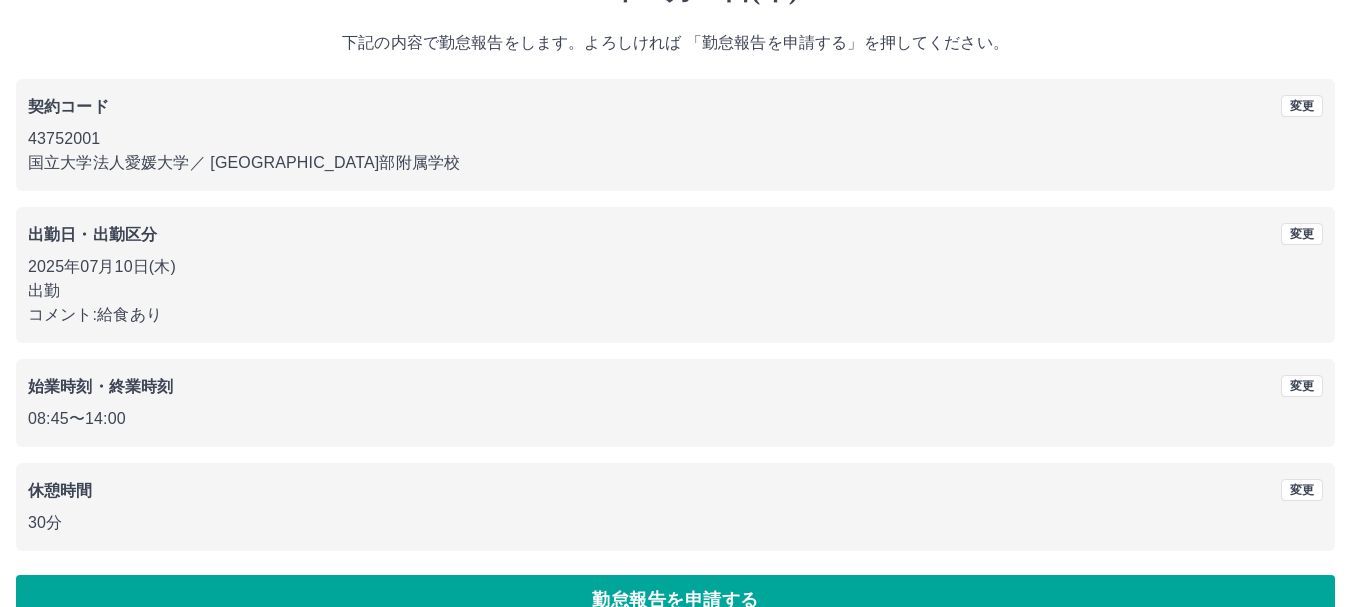 scroll, scrollTop: 142, scrollLeft: 0, axis: vertical 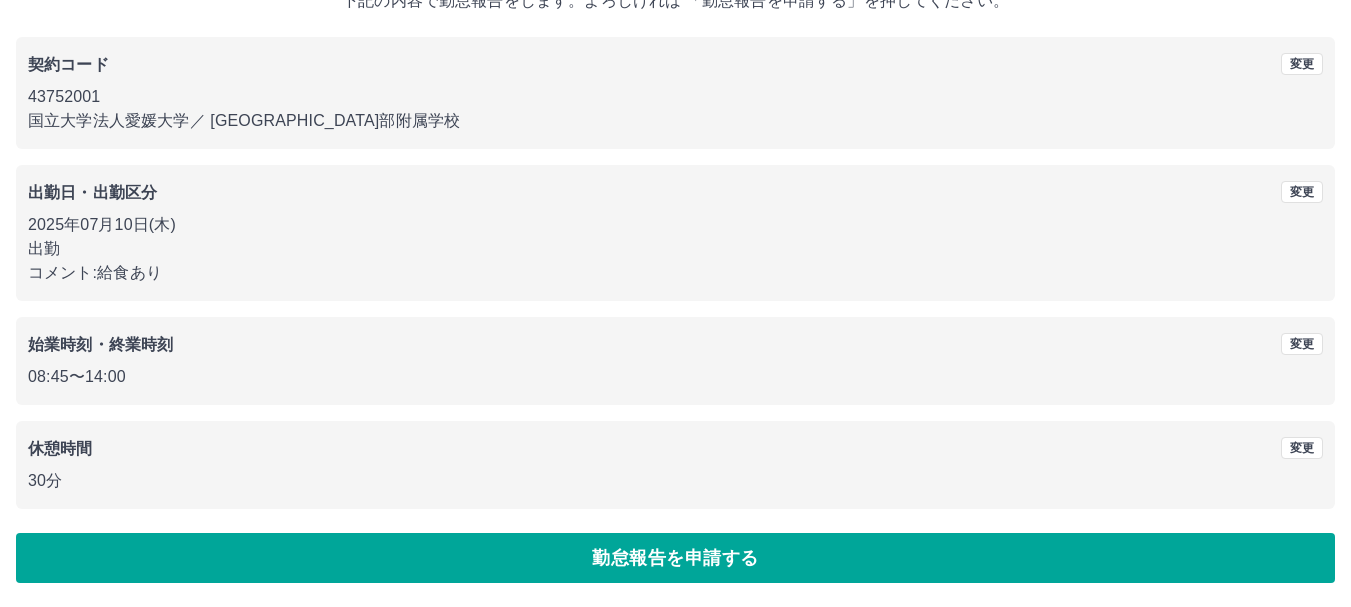 click on "勤怠報告を申請する" at bounding box center (675, 558) 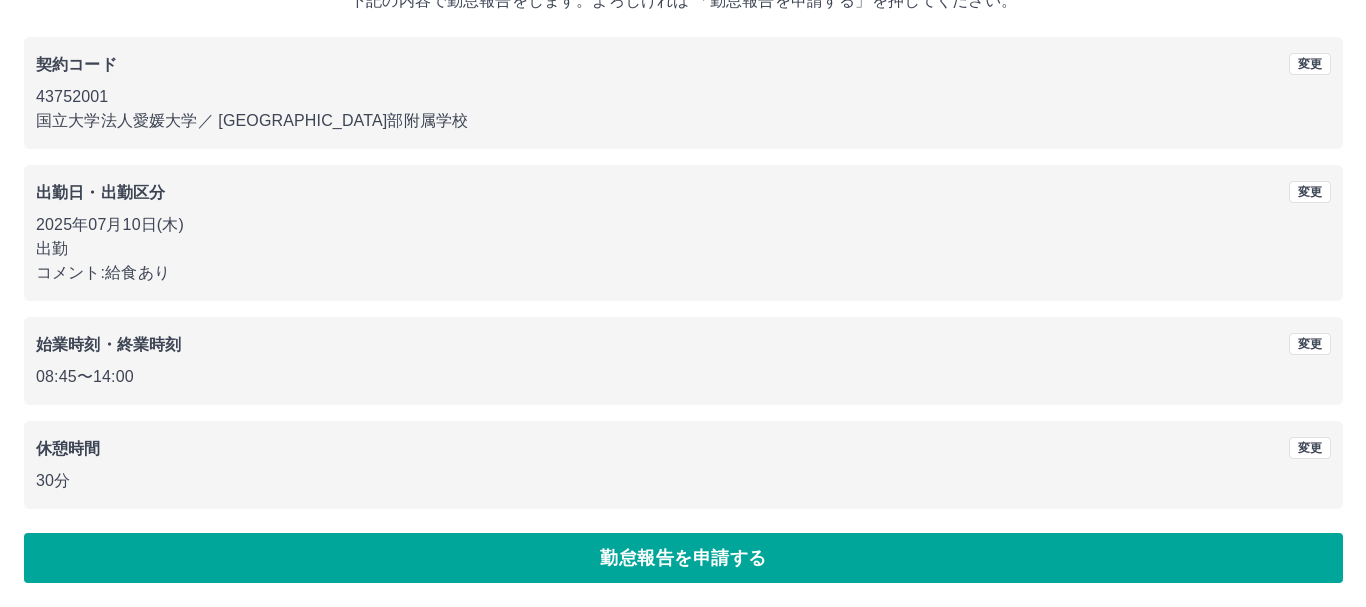 scroll, scrollTop: 0, scrollLeft: 0, axis: both 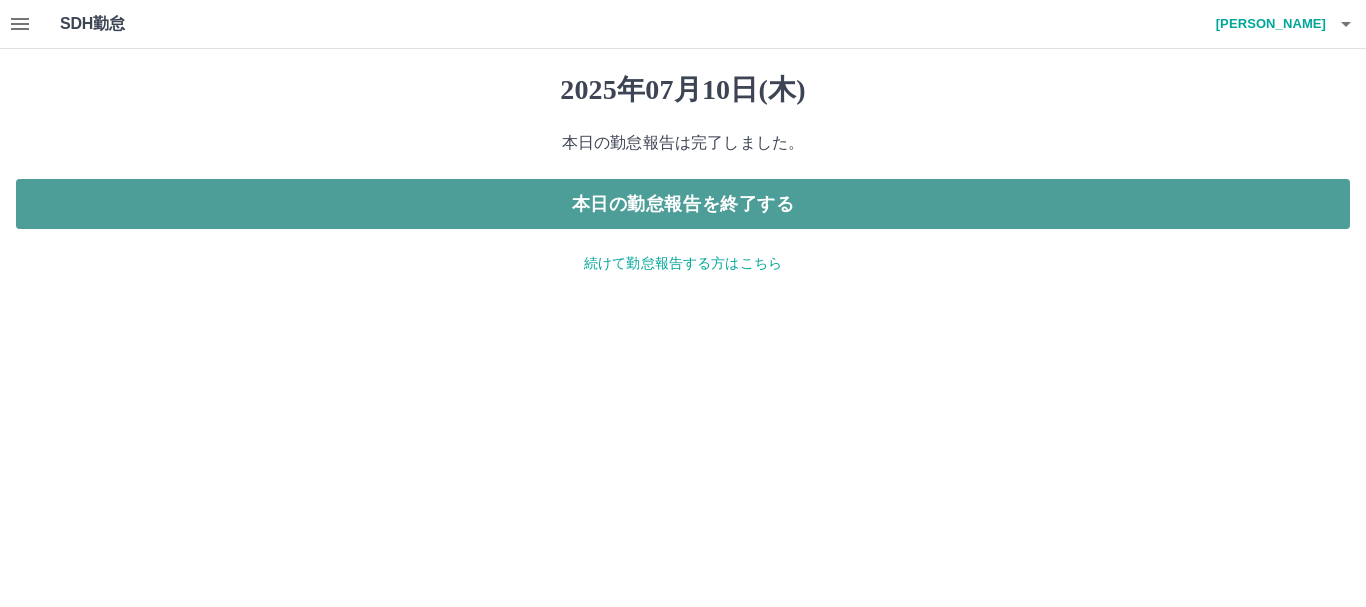 click on "本日の勤怠報告を終了する" at bounding box center (683, 204) 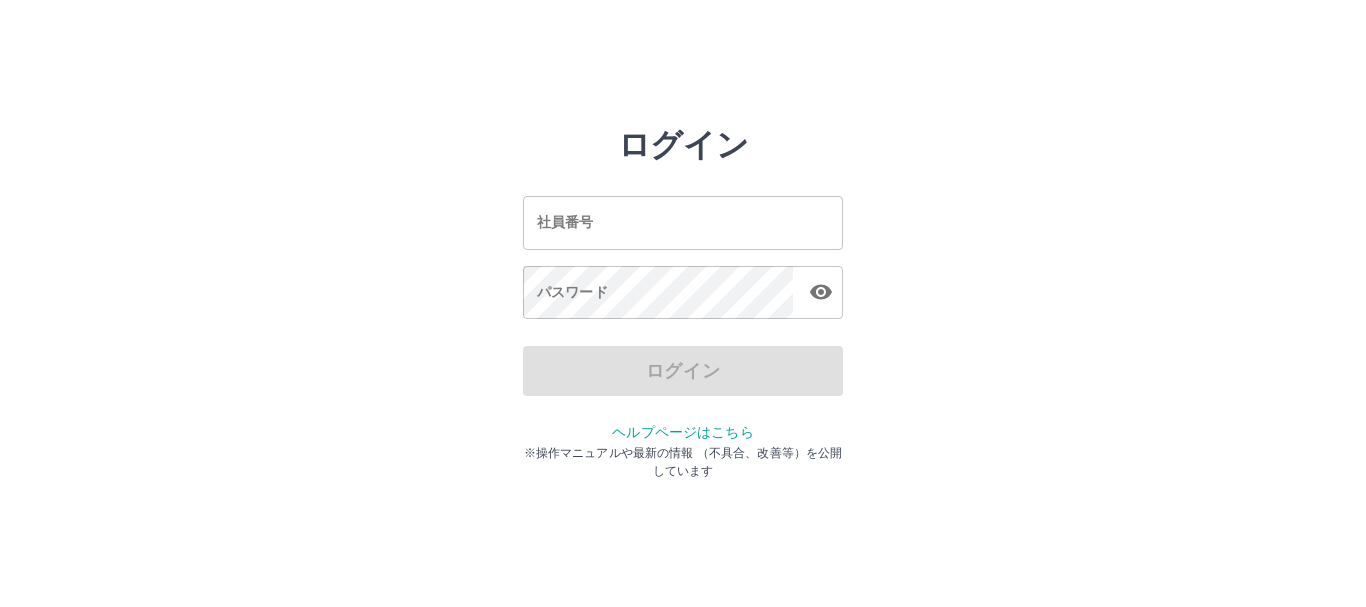 scroll, scrollTop: 0, scrollLeft: 0, axis: both 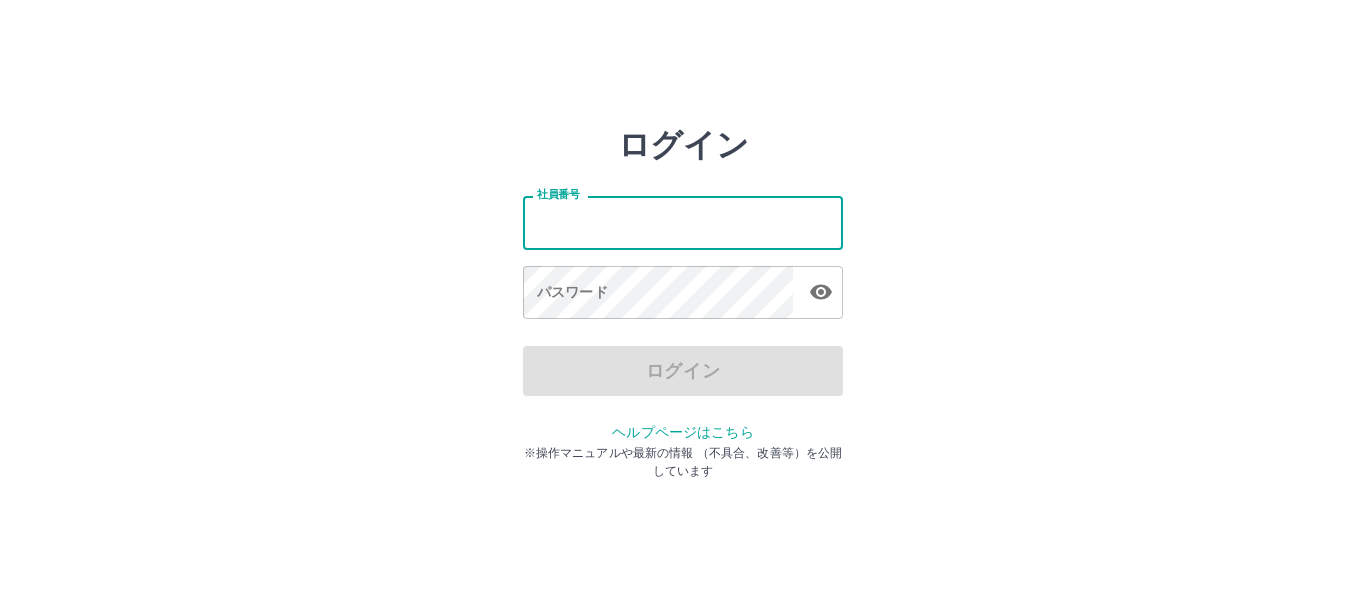 type on "*******" 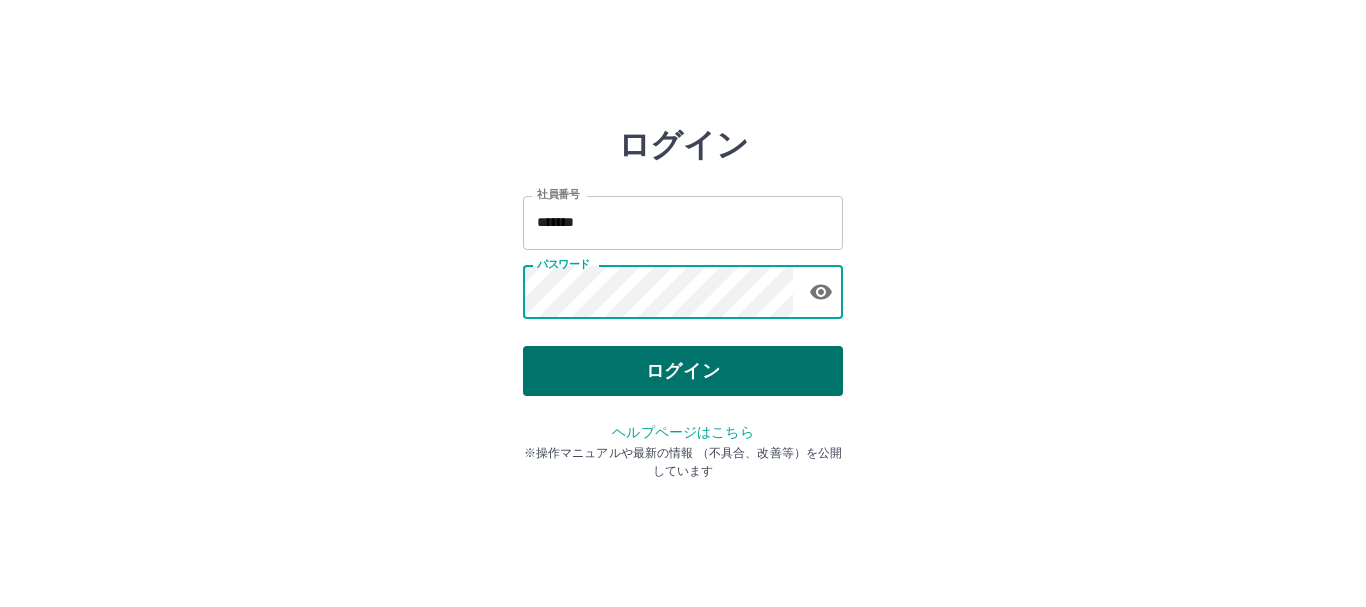 click on "ログイン" at bounding box center [683, 371] 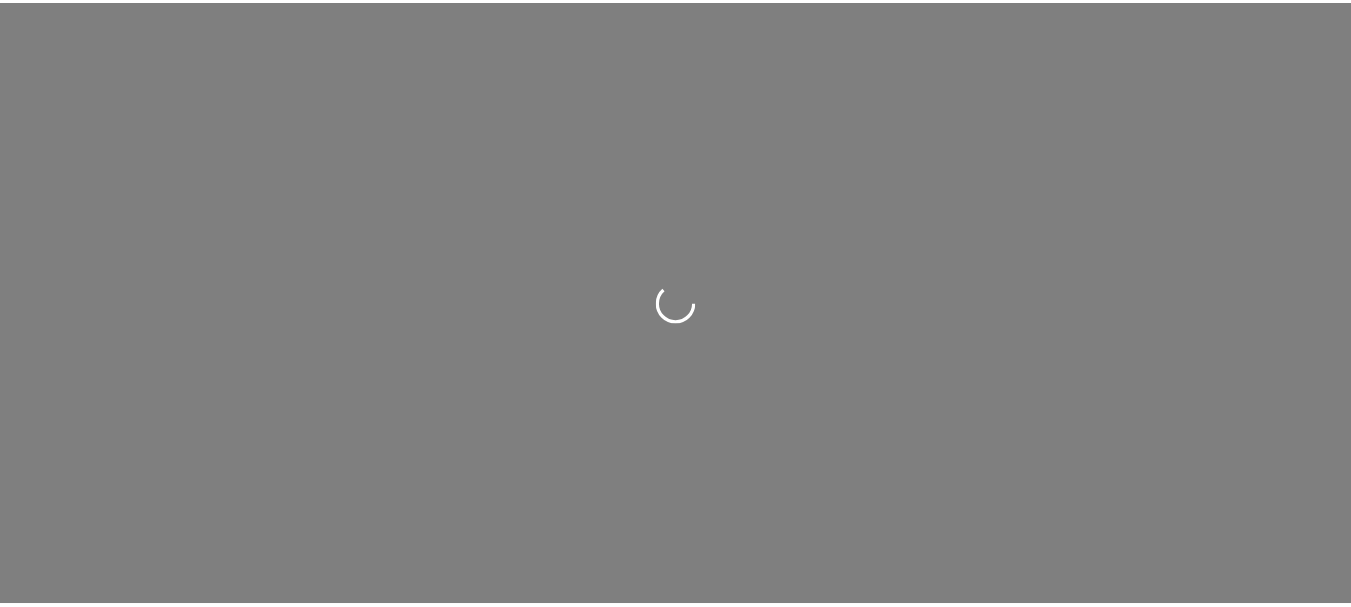 scroll, scrollTop: 0, scrollLeft: 0, axis: both 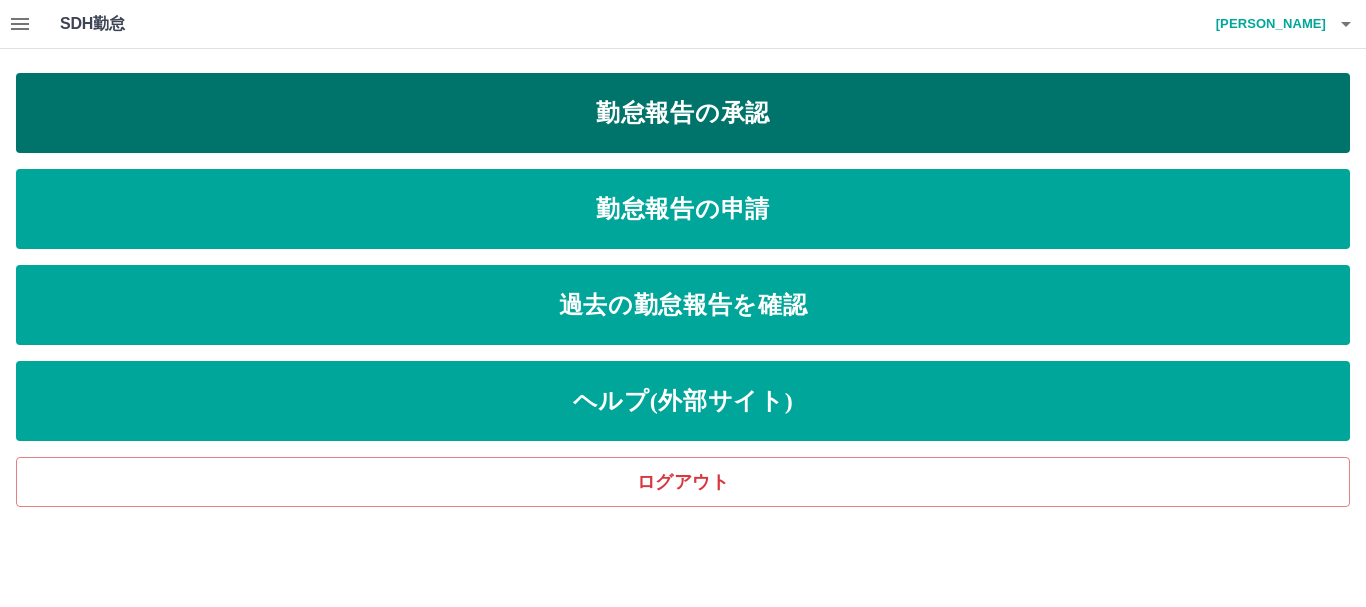 click on "勤怠報告の承認" at bounding box center [683, 113] 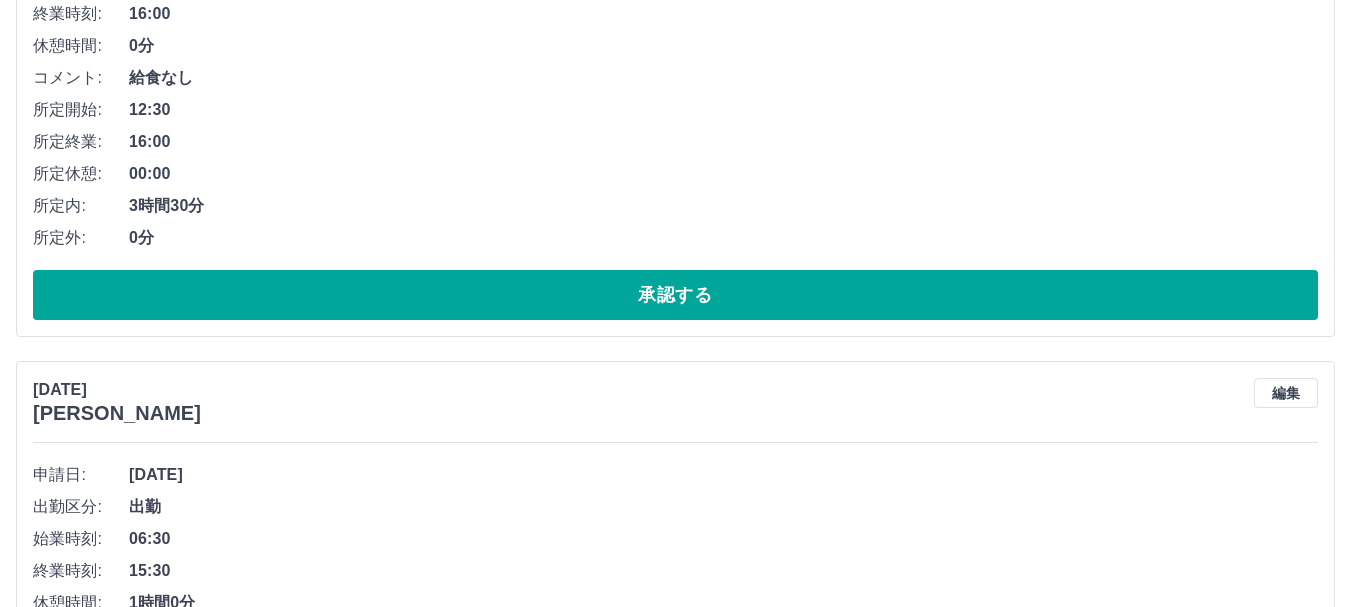 scroll, scrollTop: 7600, scrollLeft: 0, axis: vertical 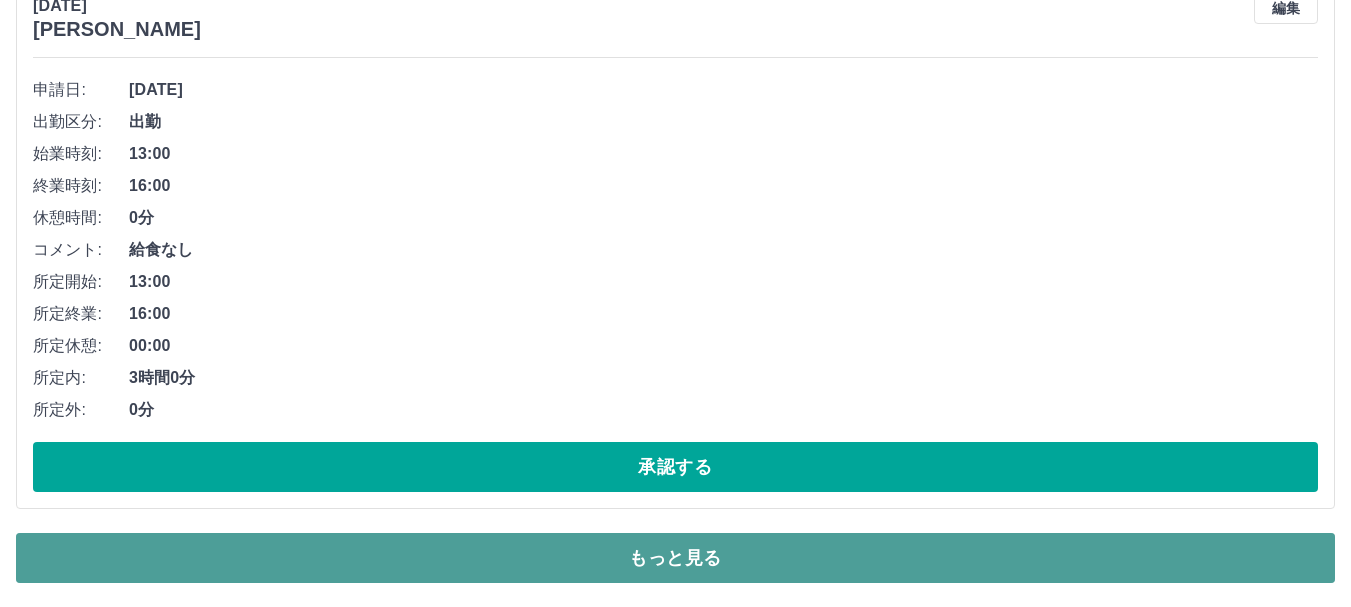 click on "もっと見る" at bounding box center [675, 558] 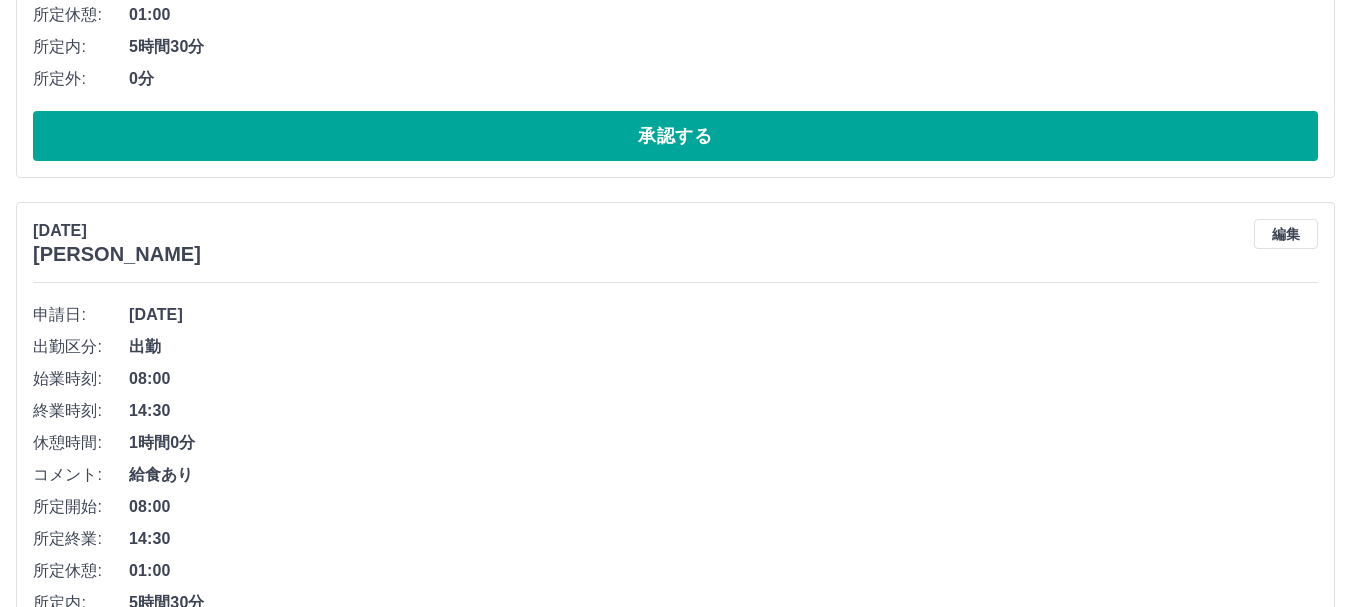 scroll, scrollTop: 27137, scrollLeft: 0, axis: vertical 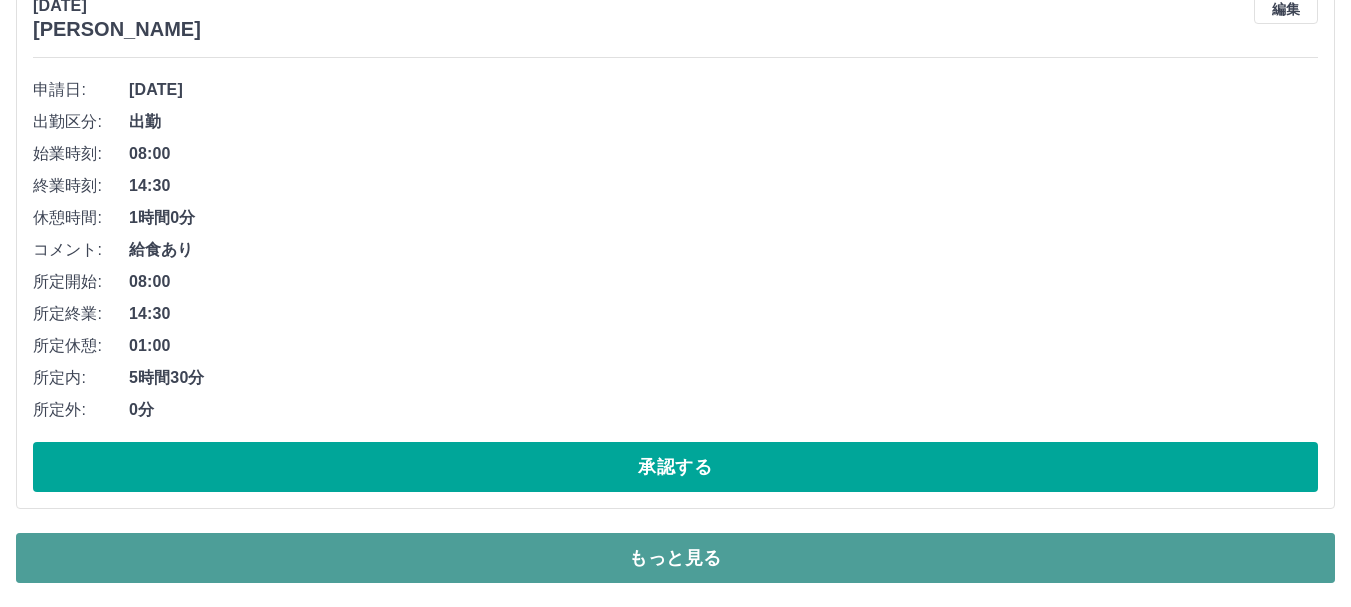 click on "もっと見る" at bounding box center (675, 558) 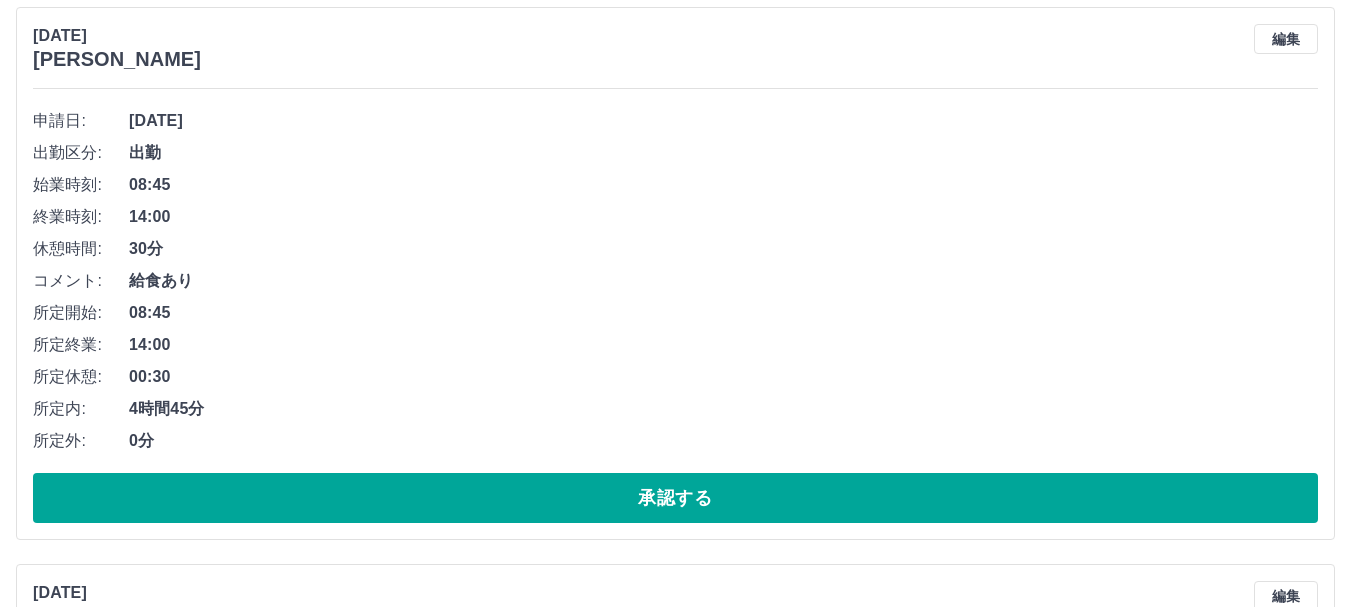 scroll, scrollTop: 28237, scrollLeft: 0, axis: vertical 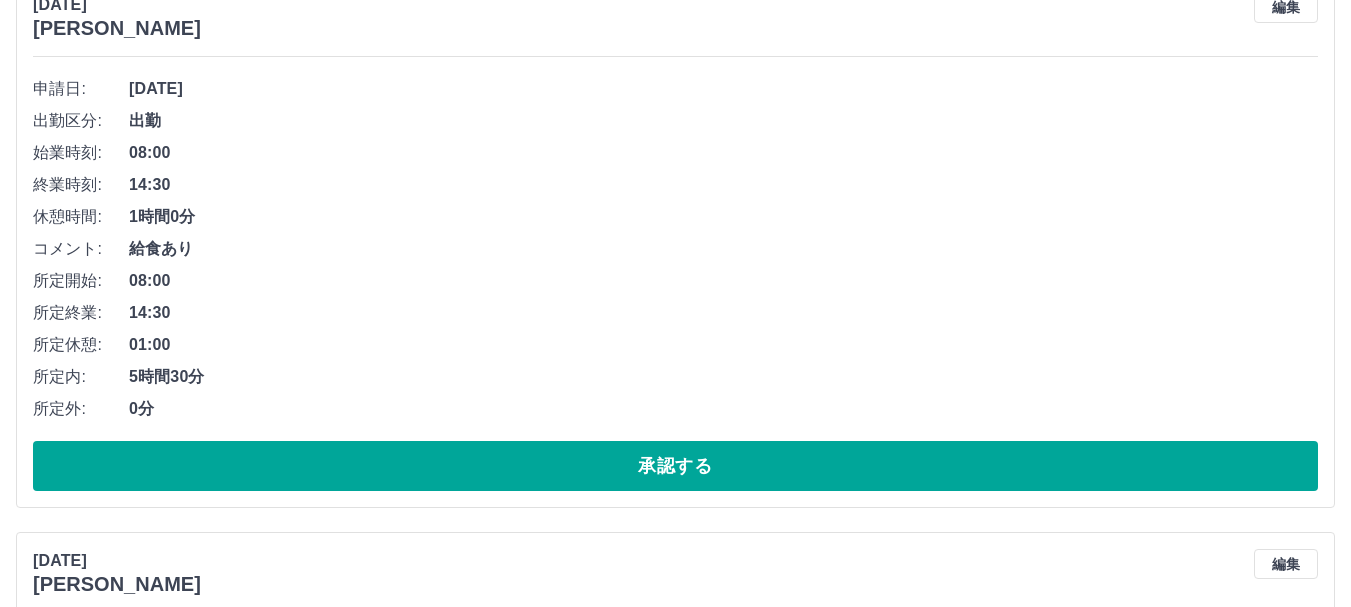 click on "01:00" at bounding box center (723, 345) 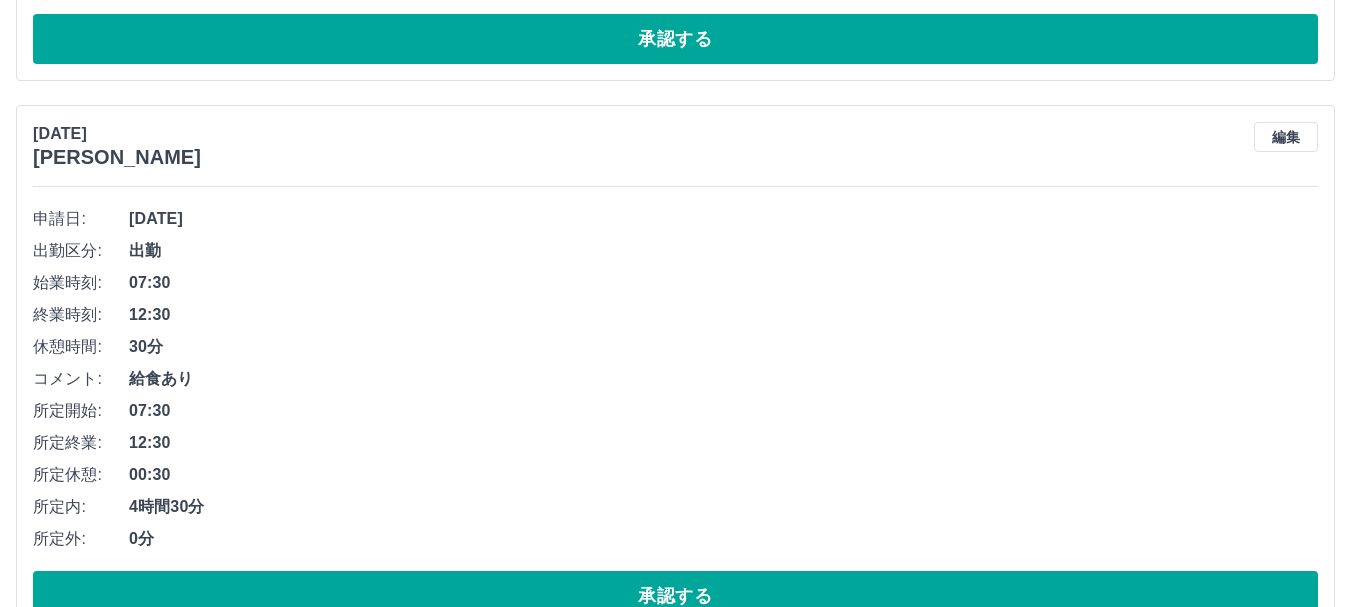 scroll, scrollTop: 16011, scrollLeft: 0, axis: vertical 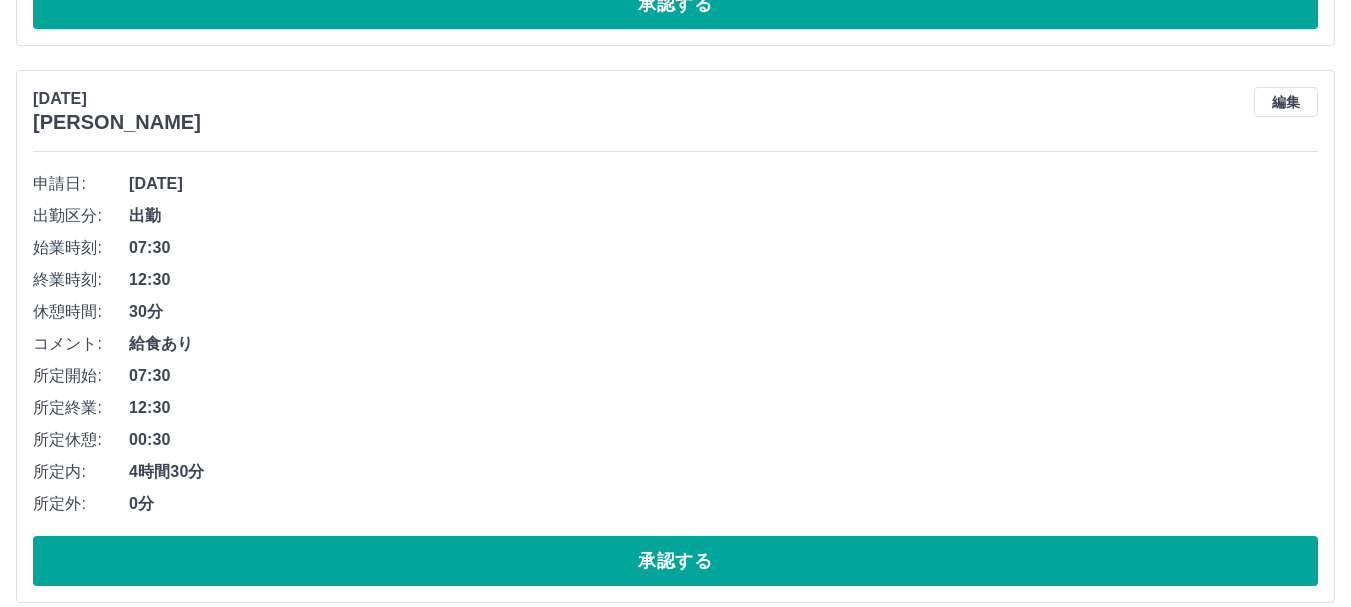 drag, startPoint x: 172, startPoint y: 319, endPoint x: 169, endPoint y: 295, distance: 24.186773 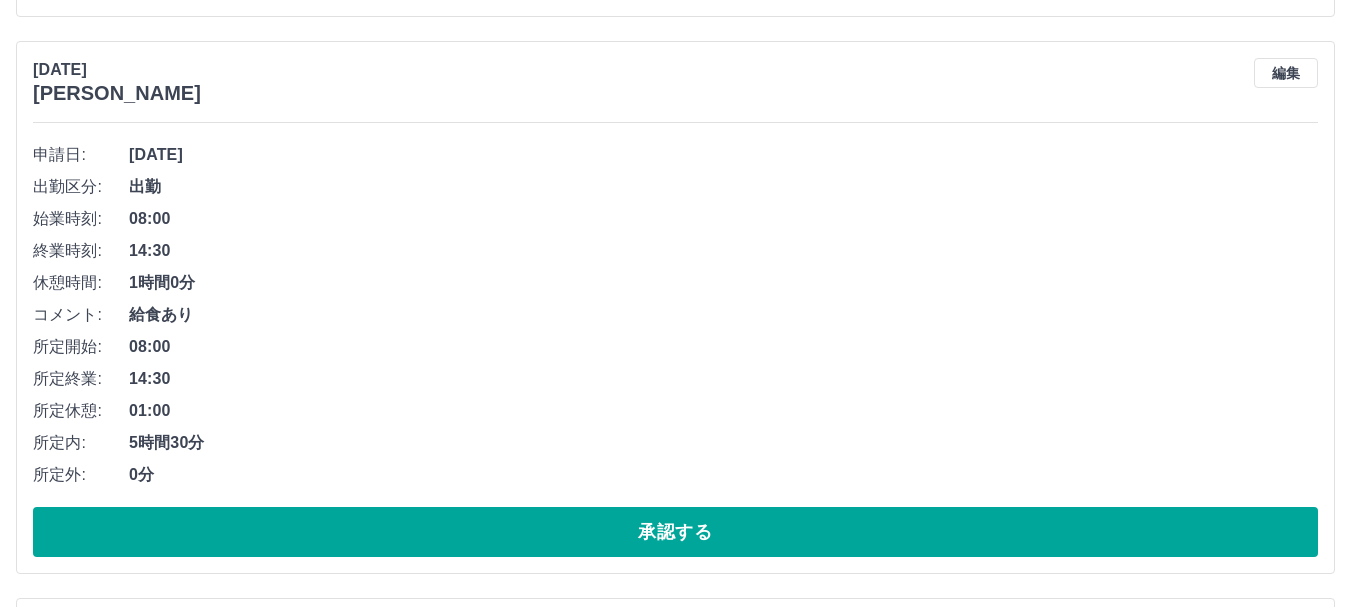 scroll, scrollTop: 5911, scrollLeft: 0, axis: vertical 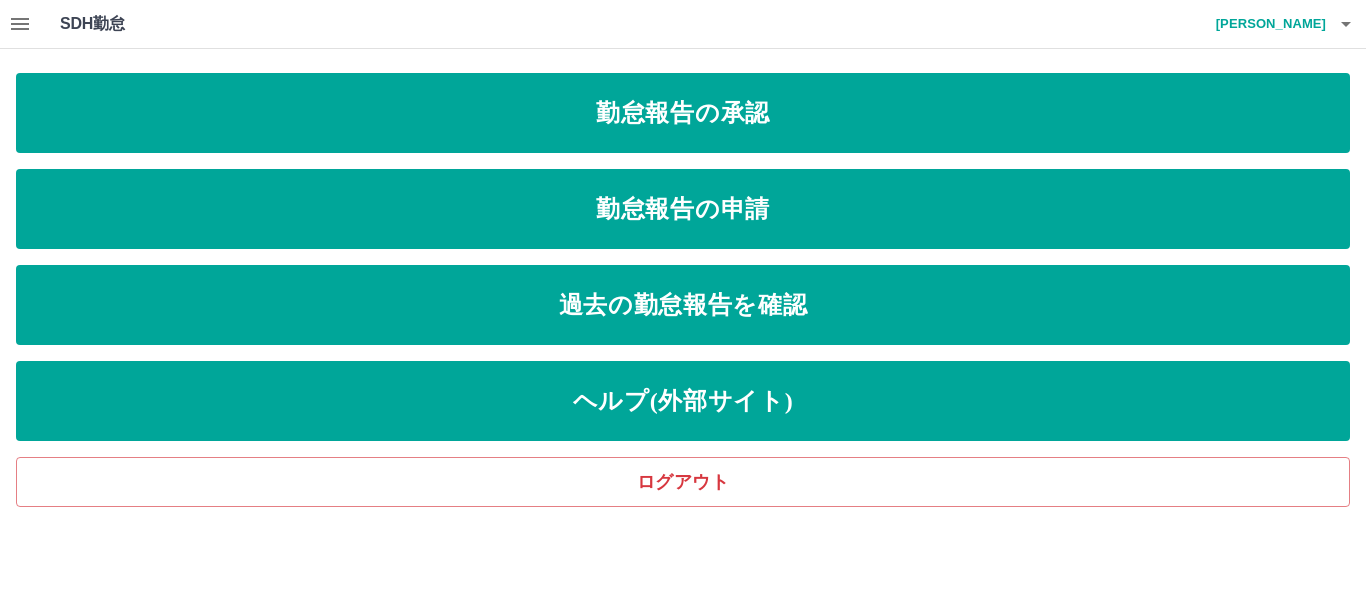 click 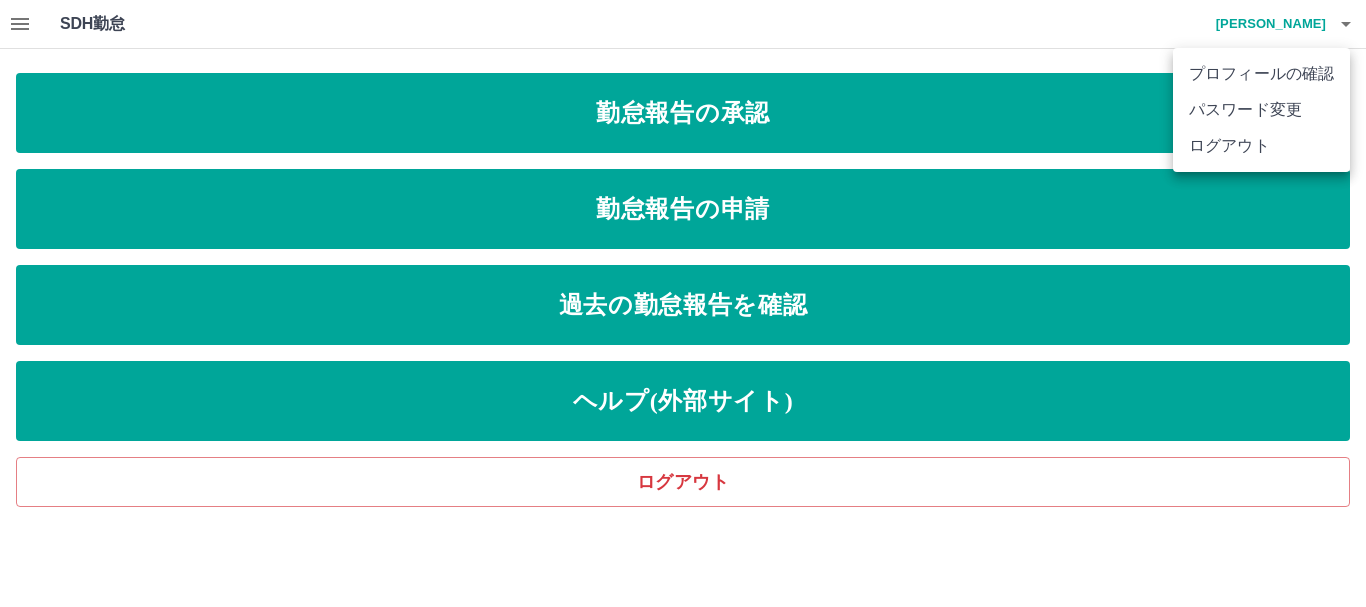click at bounding box center (683, 303) 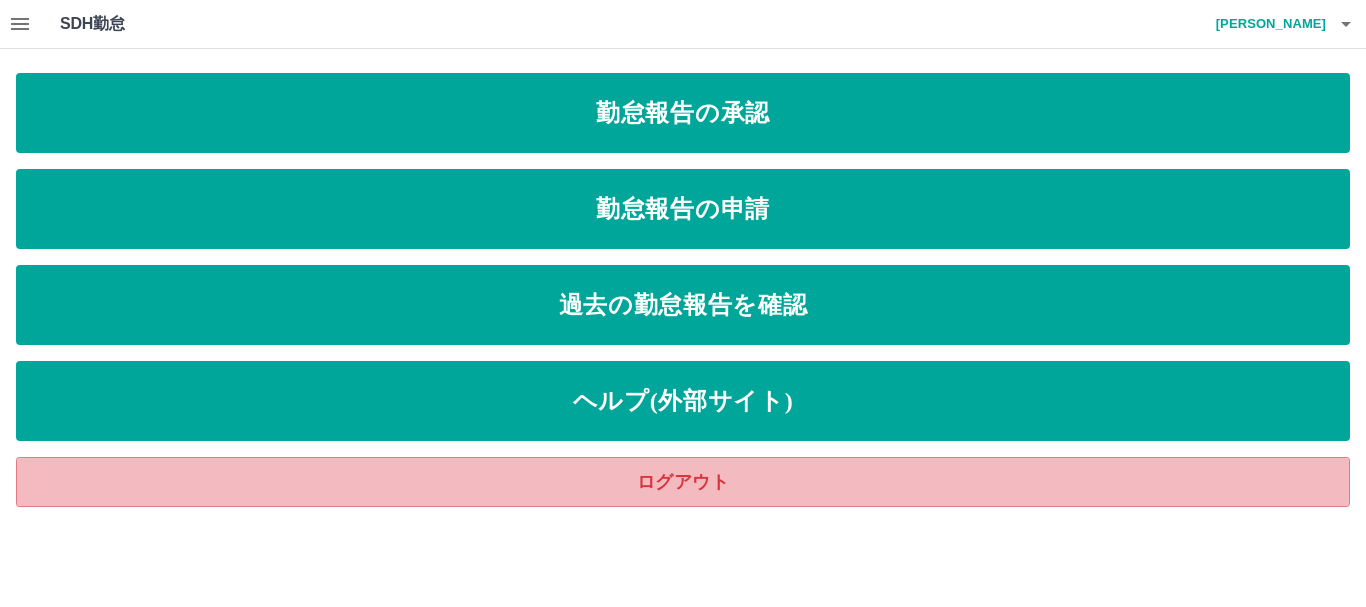 click on "ログアウト" at bounding box center [683, 482] 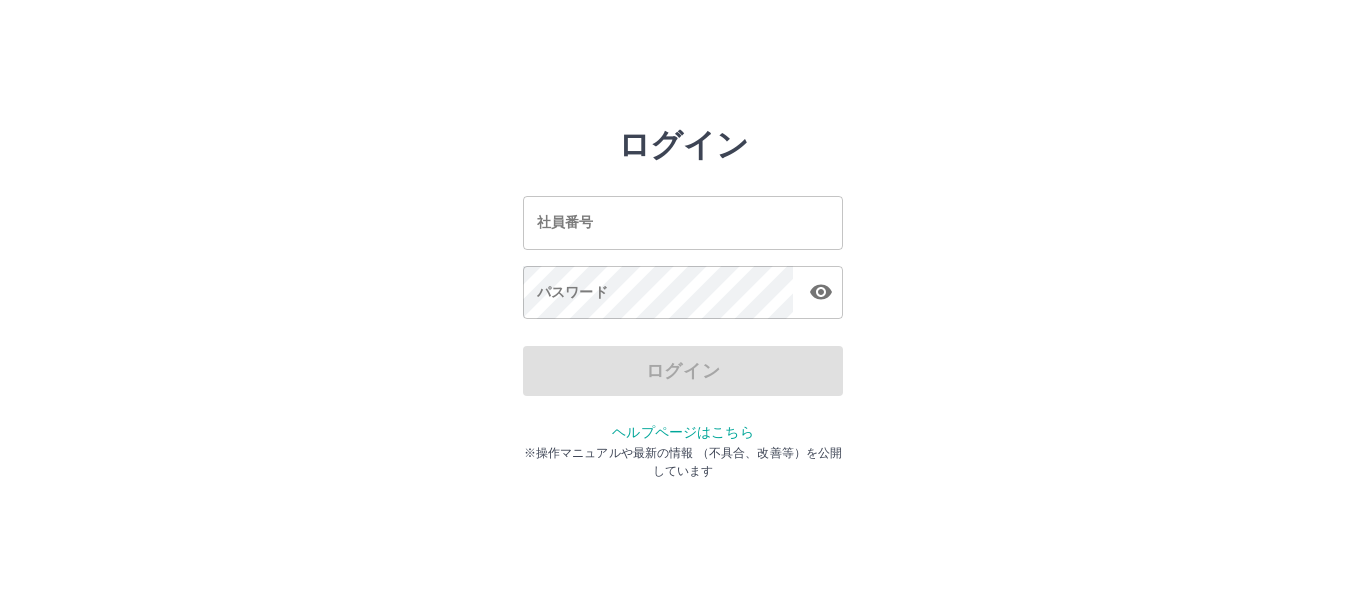 scroll, scrollTop: 0, scrollLeft: 0, axis: both 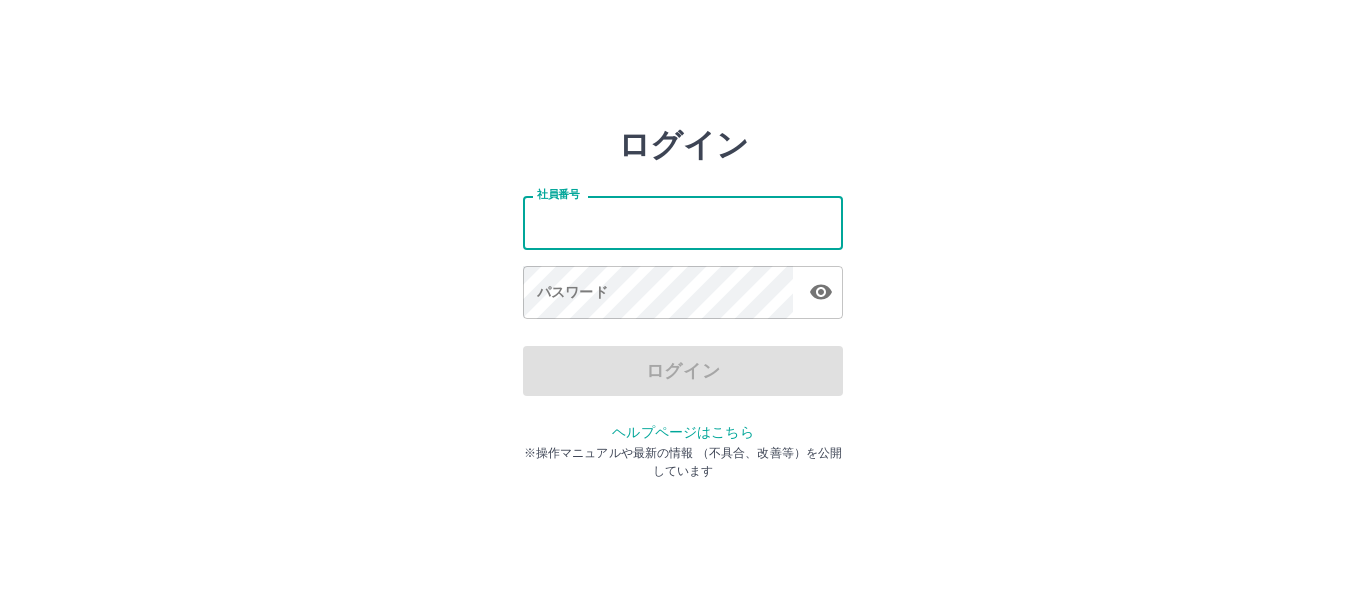 click on "社員番号" at bounding box center (683, 222) 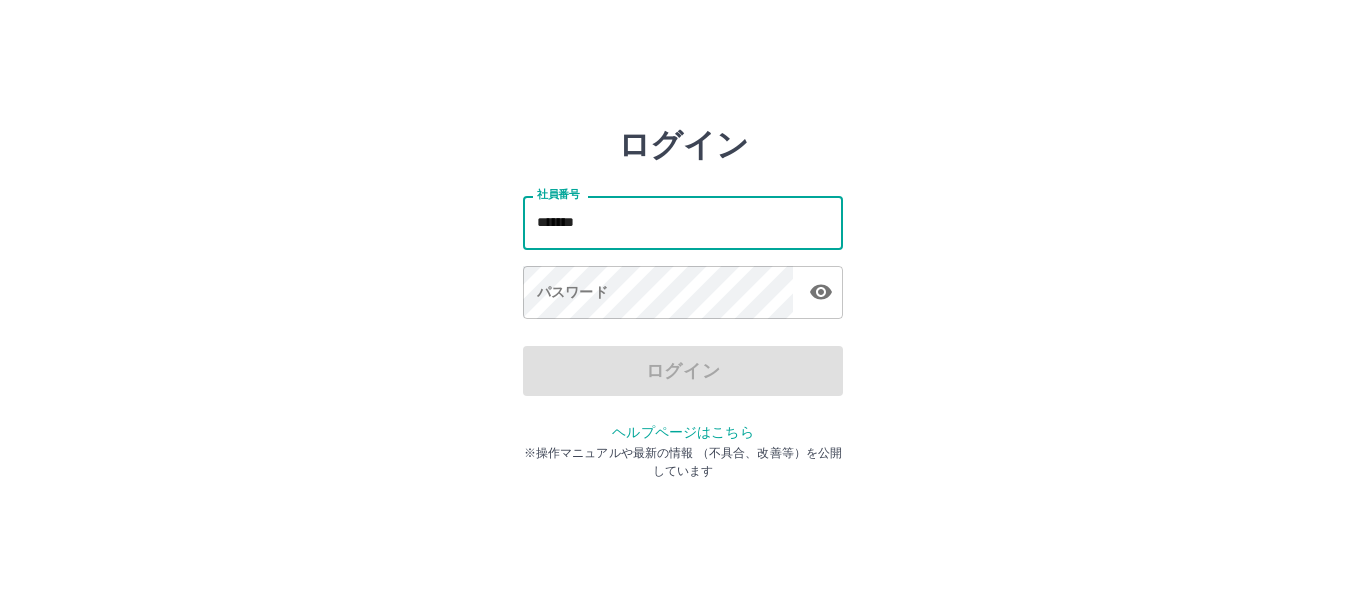 type on "*******" 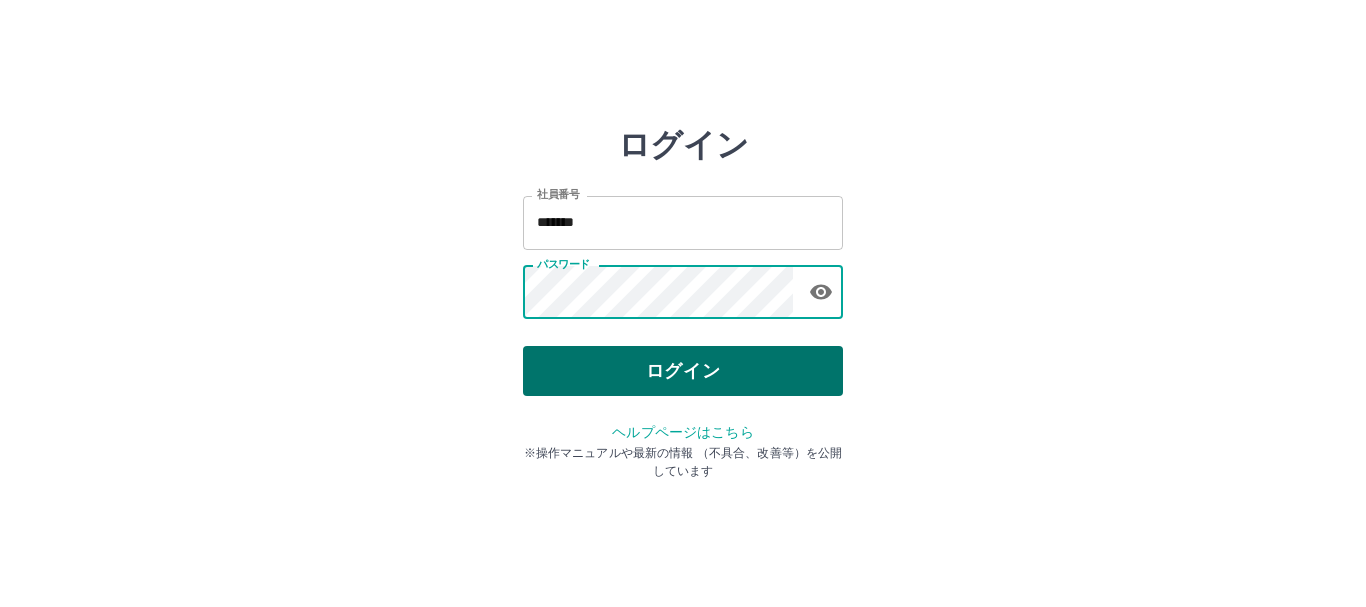 click on "ログイン" at bounding box center [683, 371] 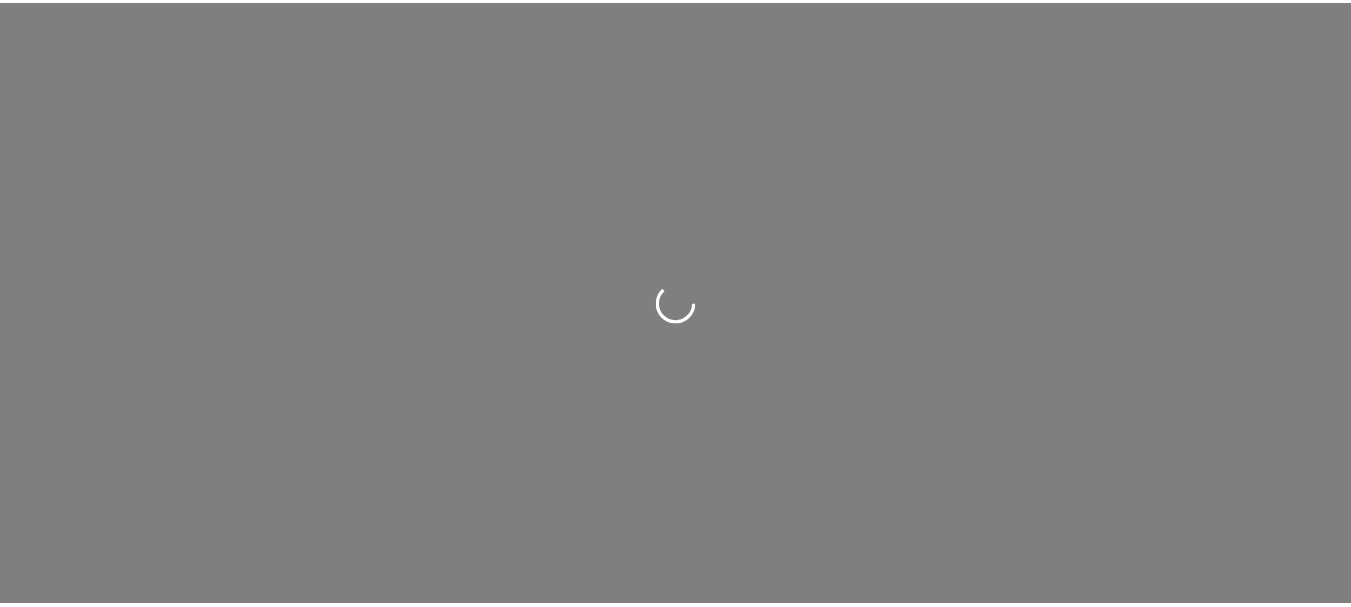 scroll, scrollTop: 0, scrollLeft: 0, axis: both 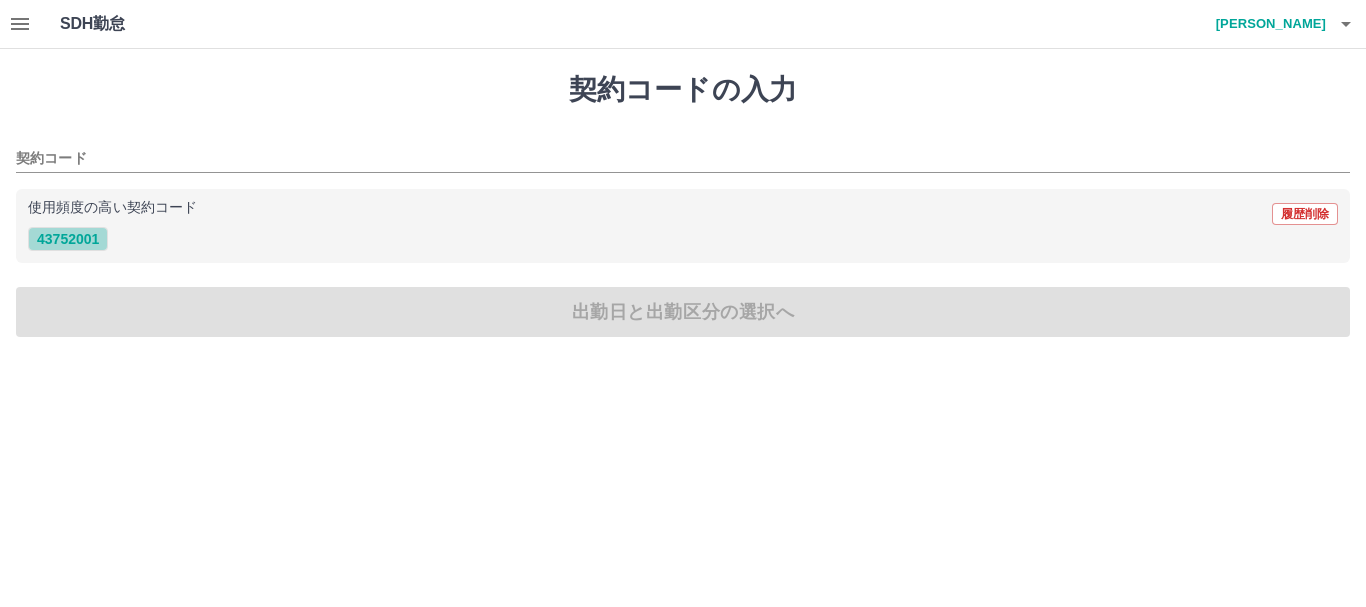 click on "43752001" at bounding box center (68, 239) 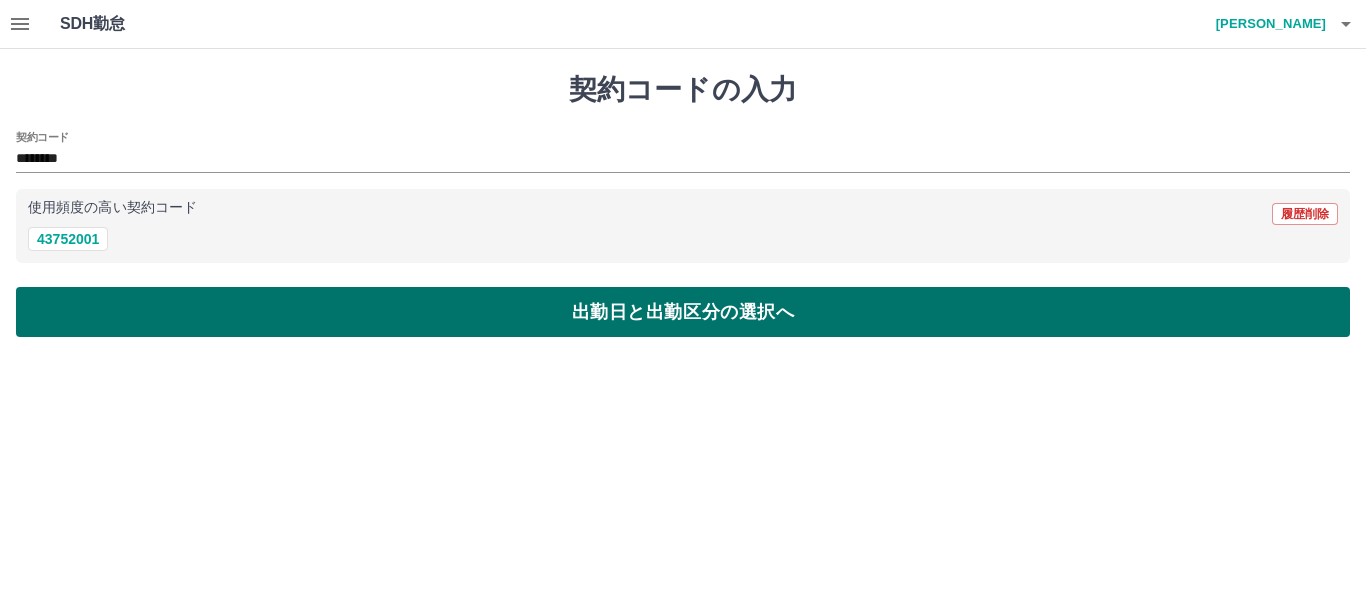 click on "出勤日と出勤区分の選択へ" at bounding box center [683, 312] 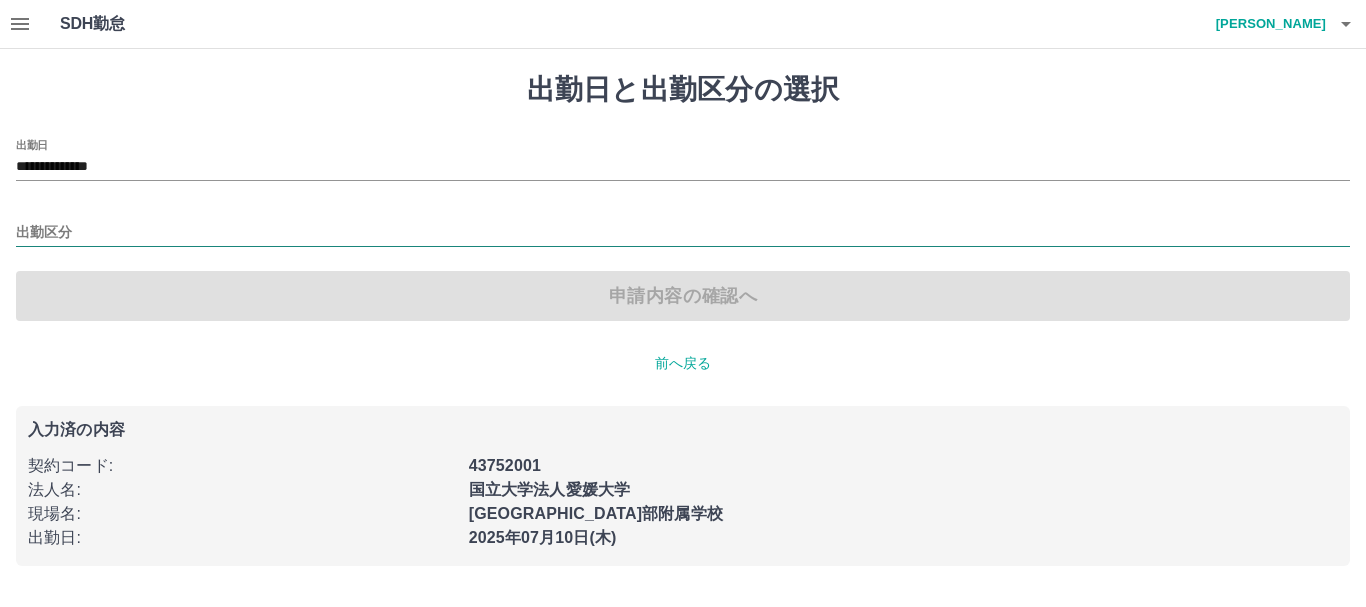 click on "出勤区分" at bounding box center [683, 233] 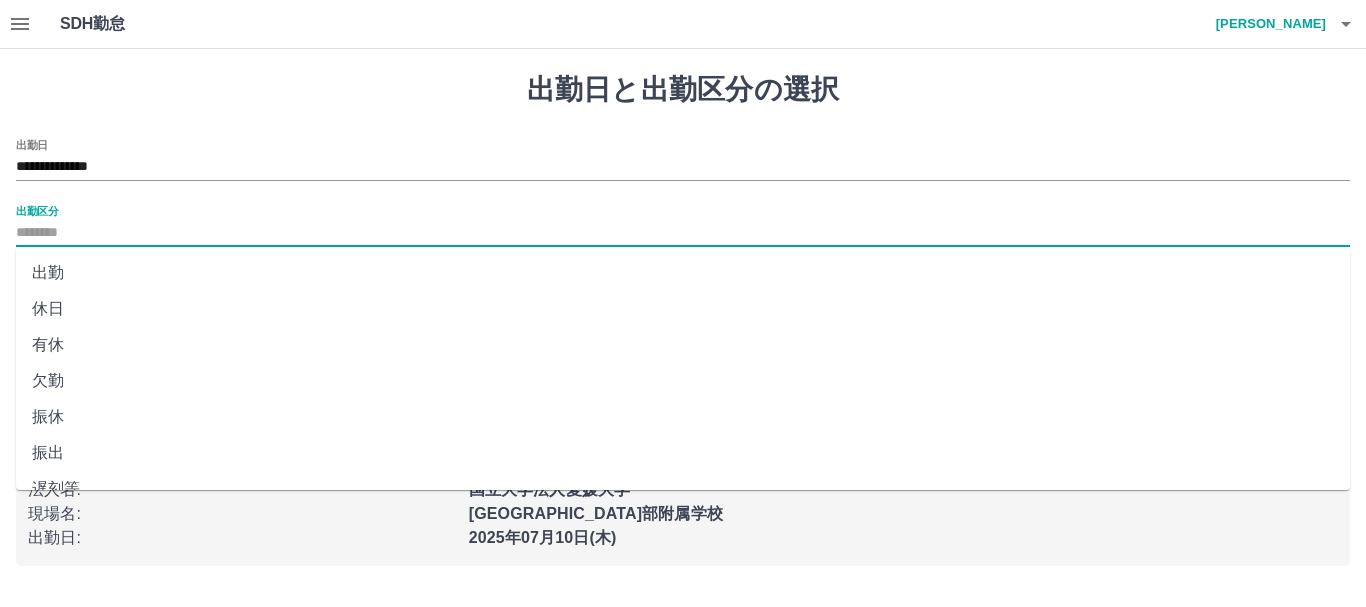 click on "出勤" at bounding box center [683, 273] 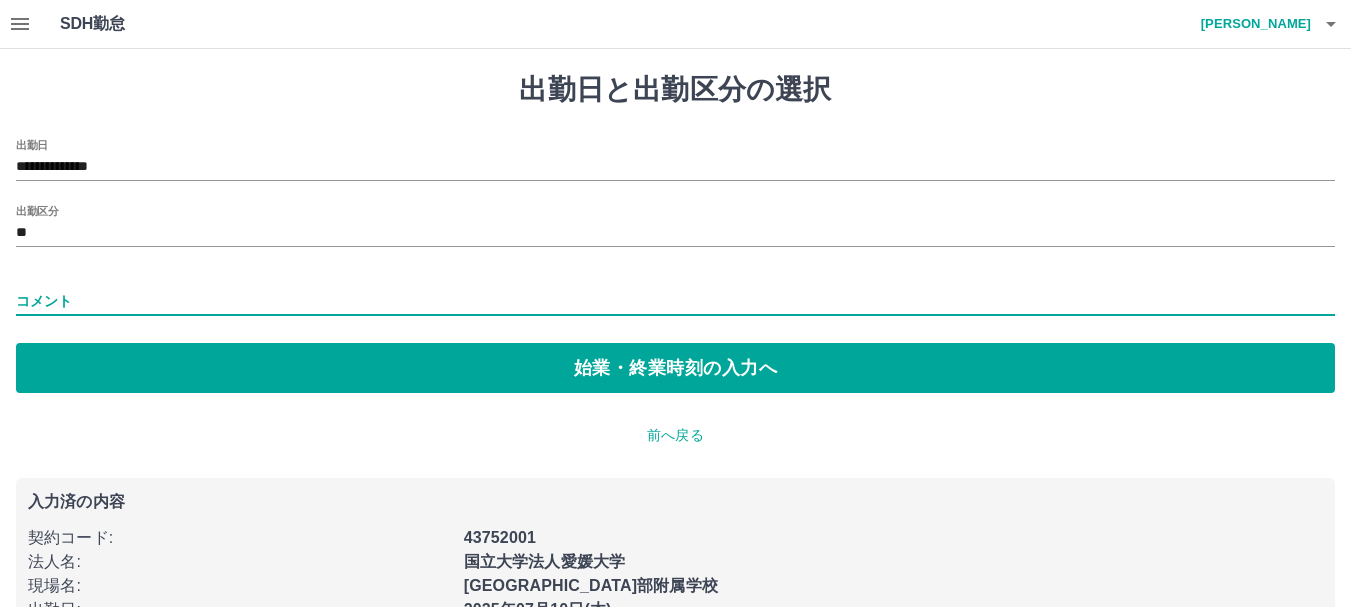 click on "コメント" at bounding box center [675, 301] 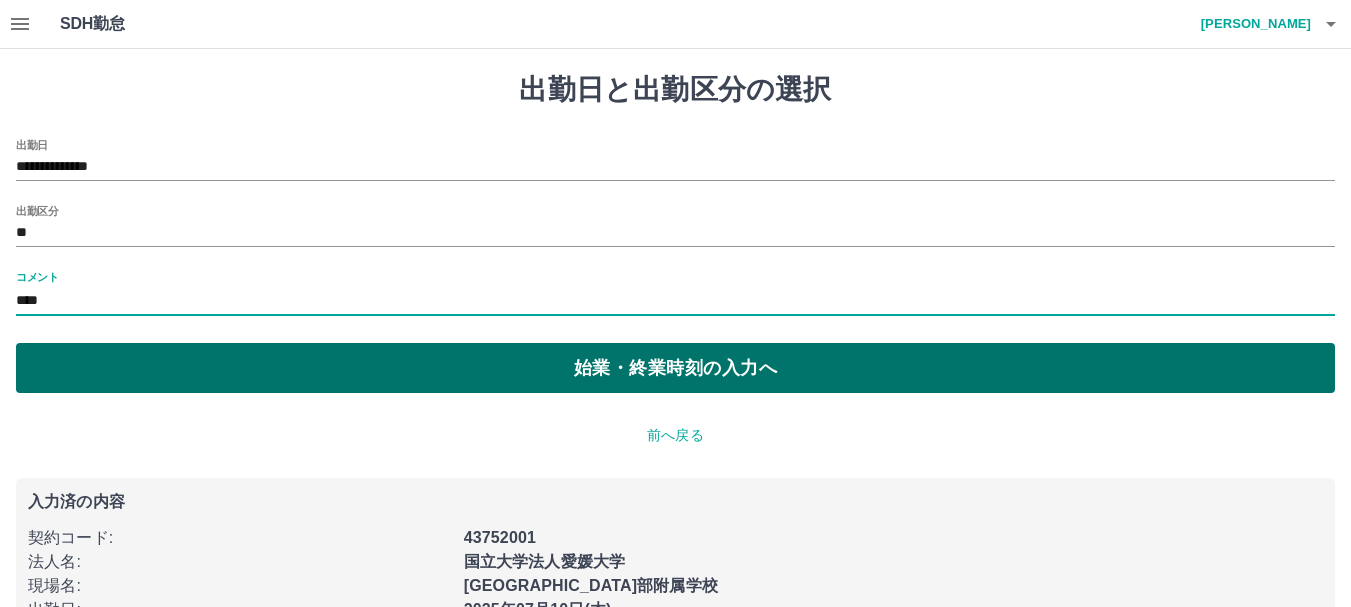 click on "始業・終業時刻の入力へ" at bounding box center [675, 368] 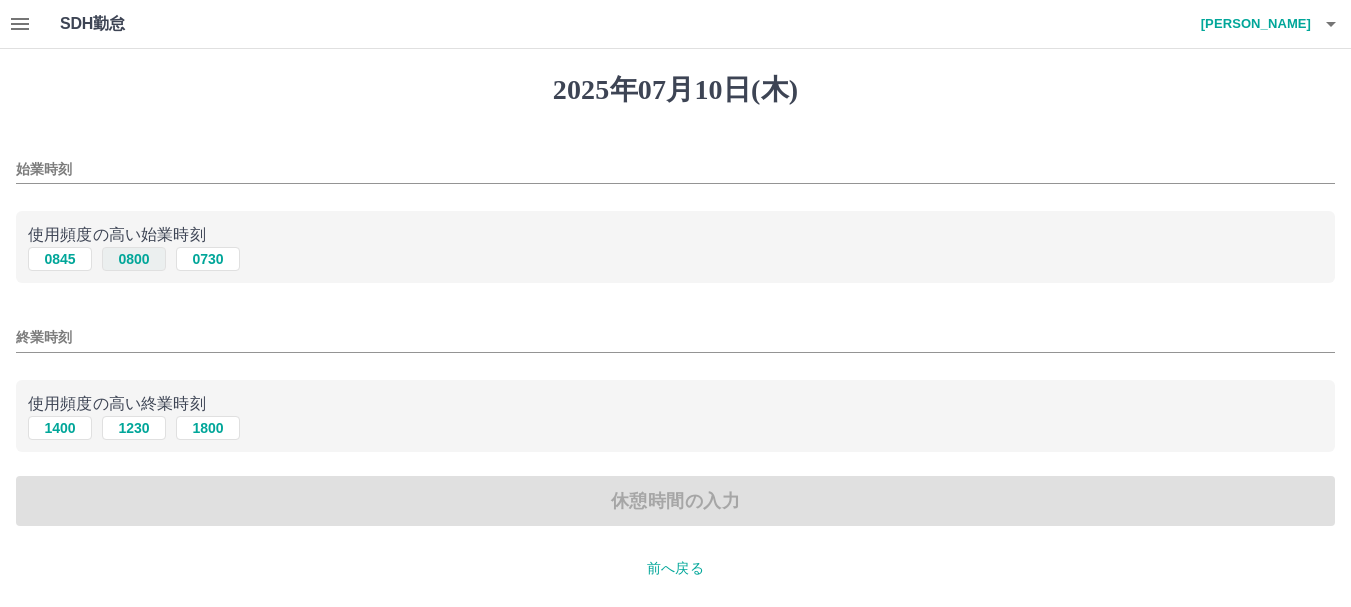 click on "0800" at bounding box center [134, 259] 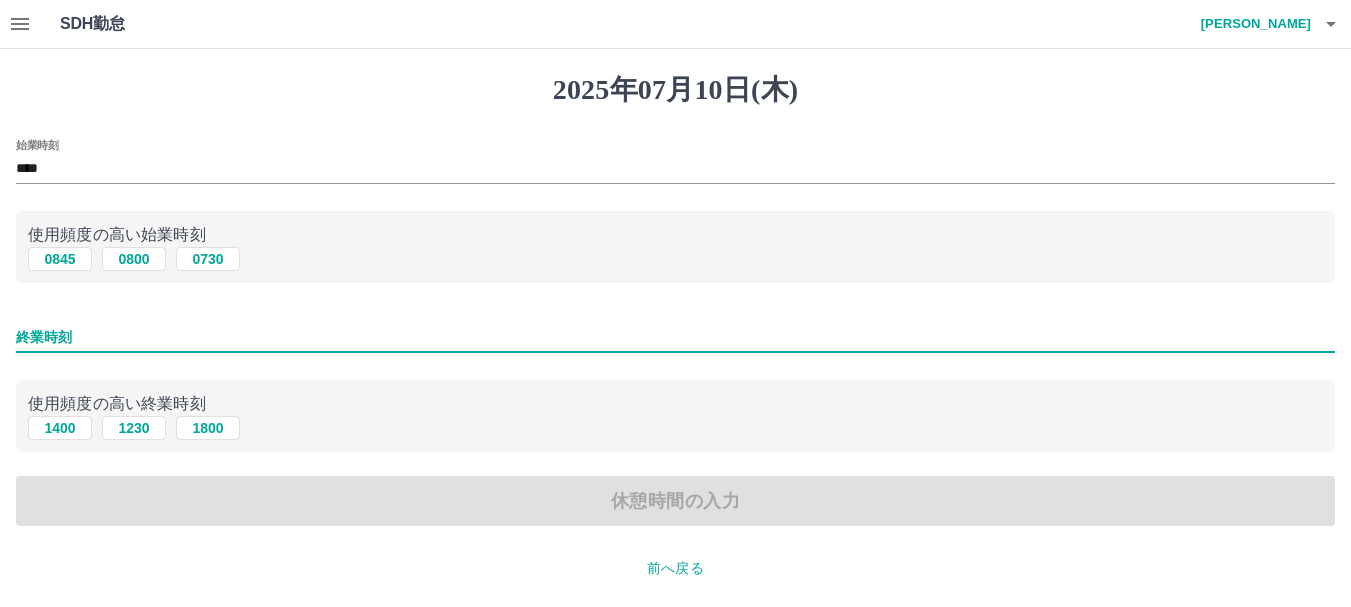 click on "終業時刻" at bounding box center (675, 337) 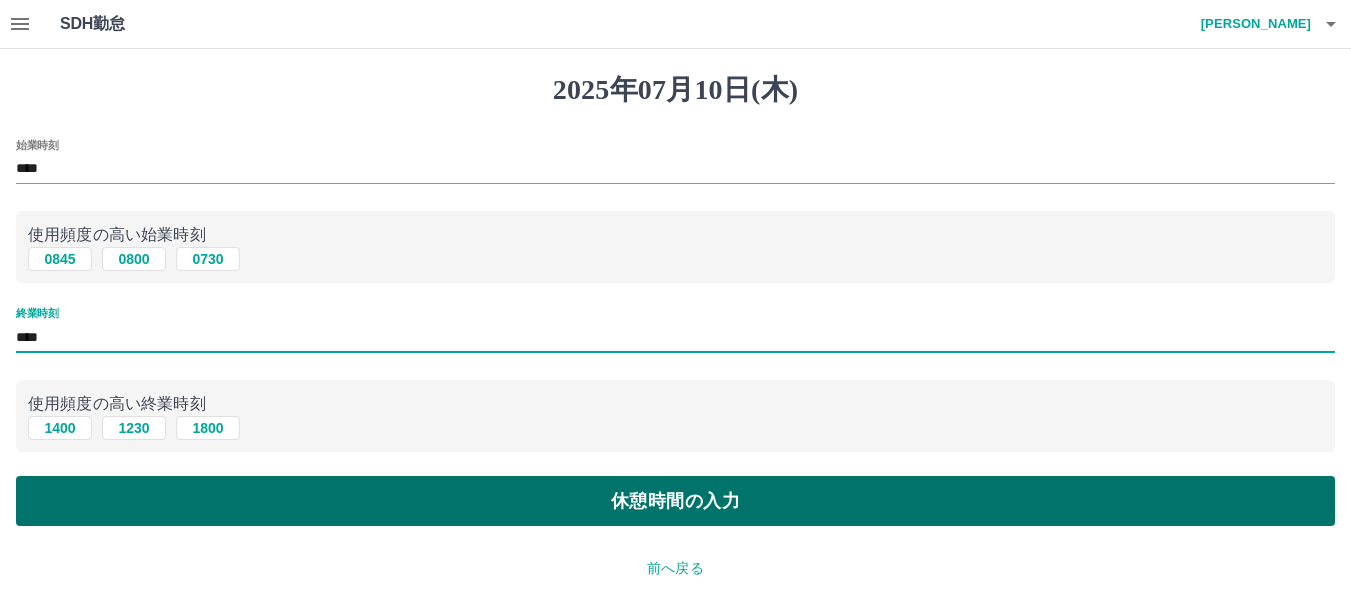 type on "****" 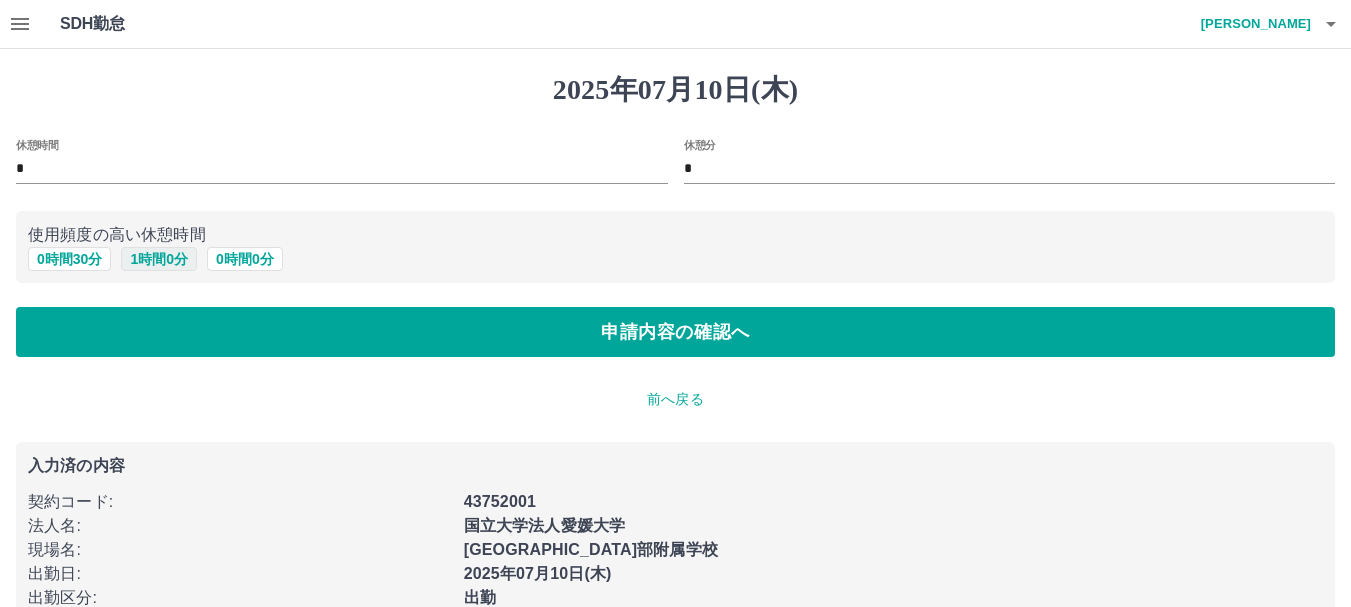 click on "1 時間 0 分" at bounding box center (159, 259) 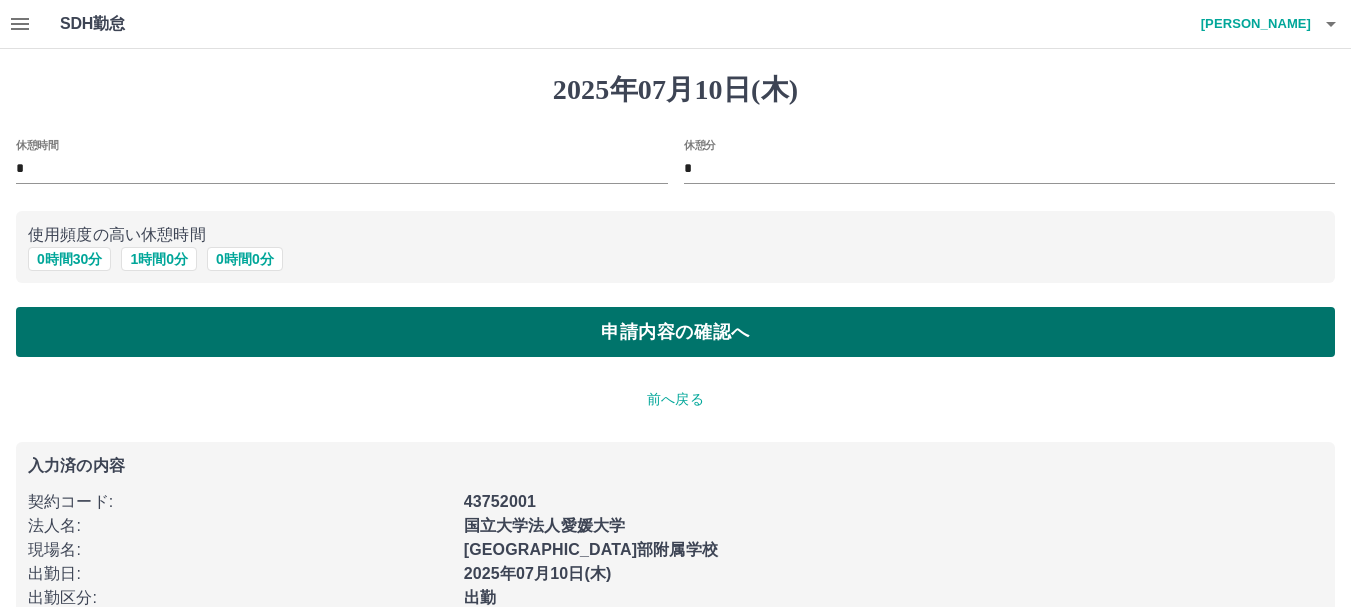 click on "申請内容の確認へ" at bounding box center (675, 332) 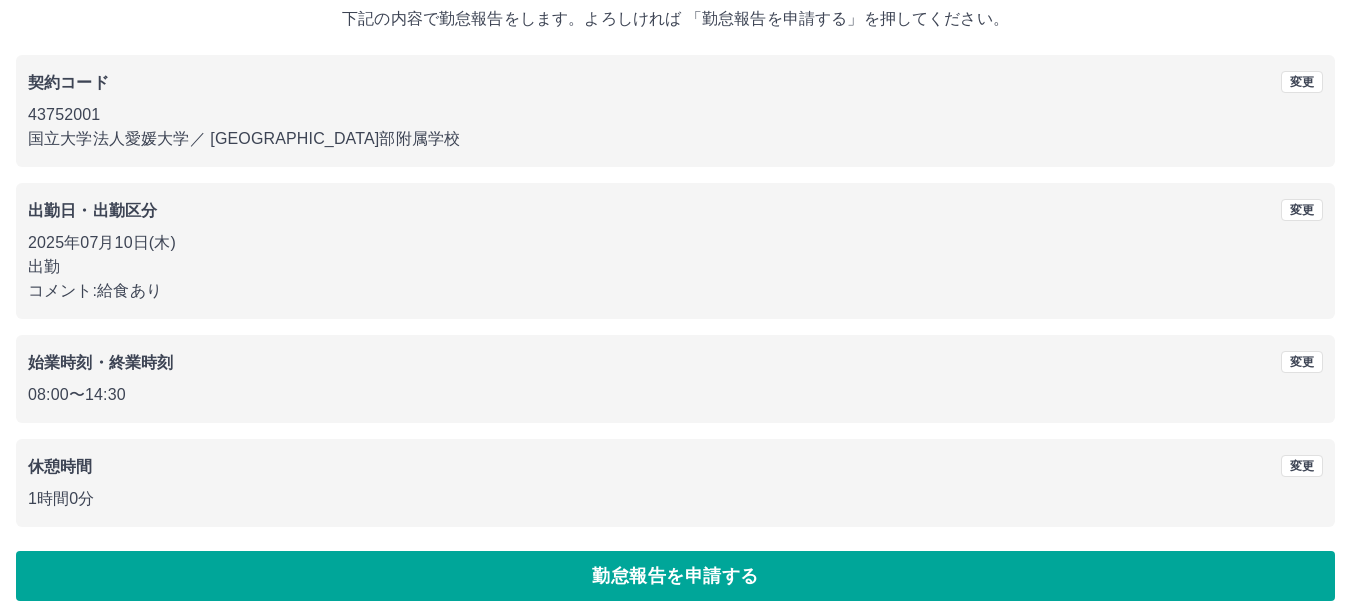 scroll, scrollTop: 142, scrollLeft: 0, axis: vertical 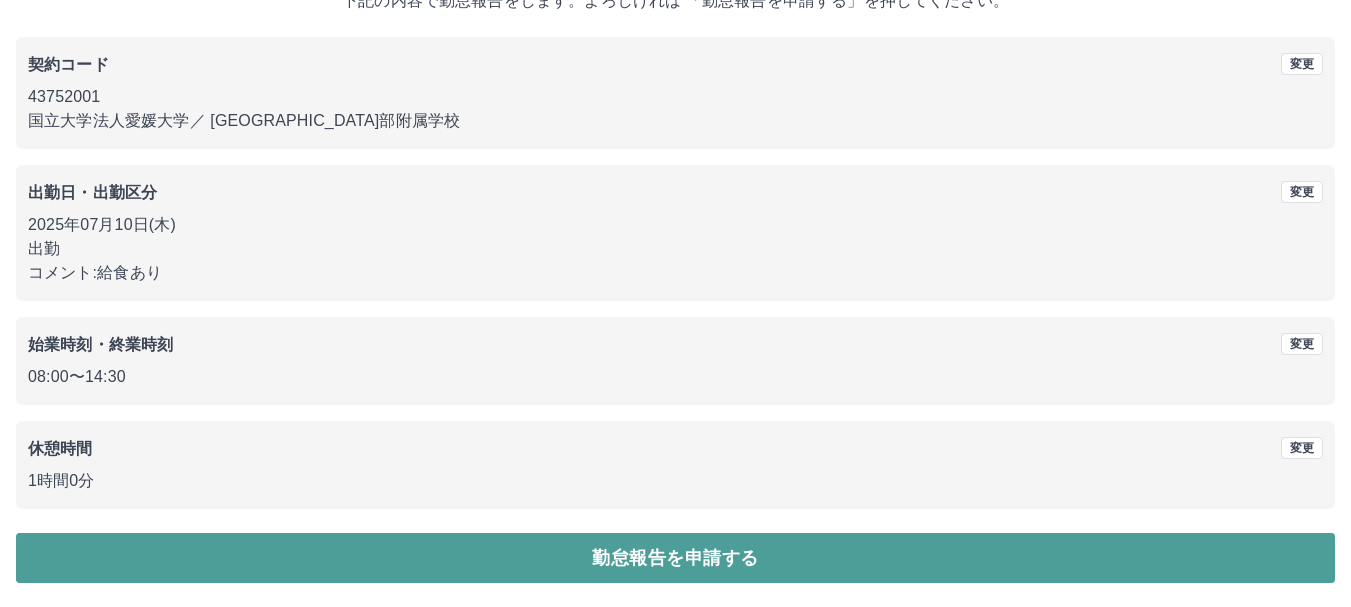 click on "勤怠報告を申請する" at bounding box center (675, 558) 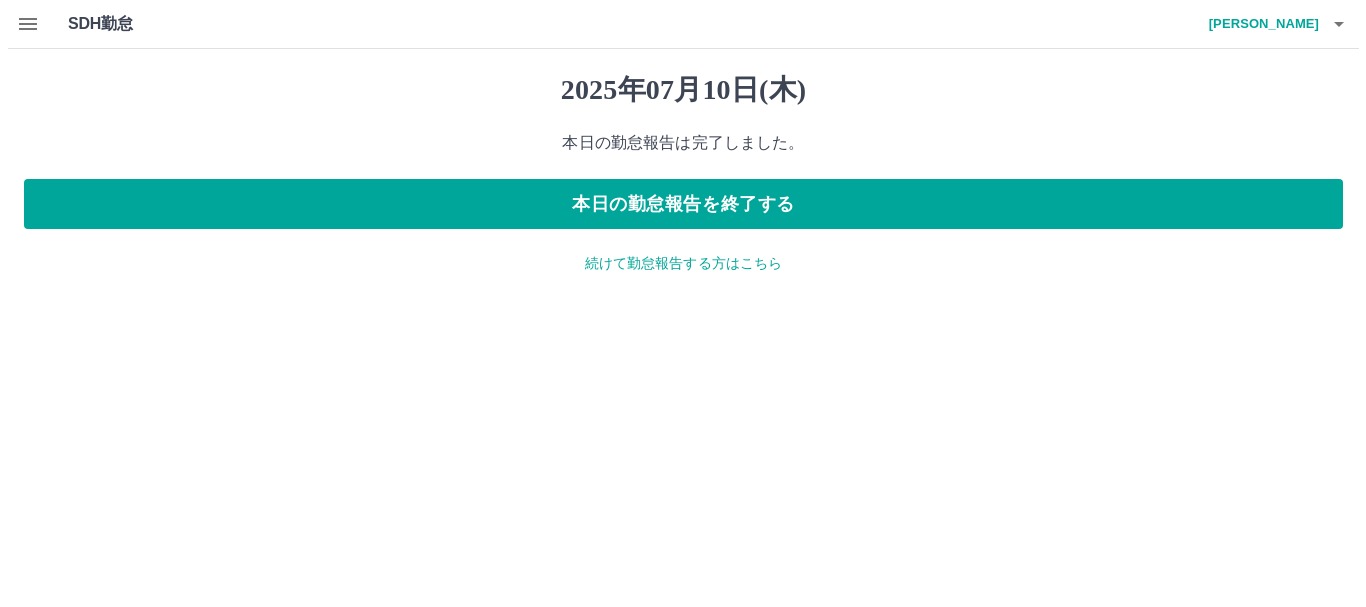 scroll, scrollTop: 0, scrollLeft: 0, axis: both 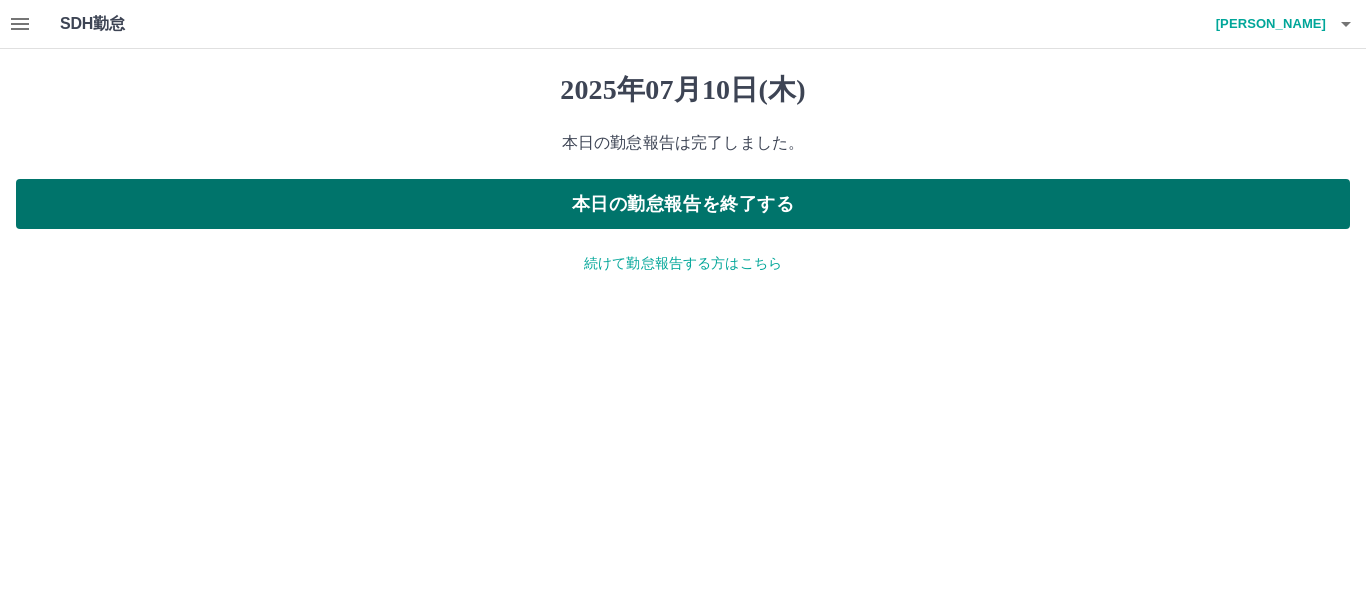 click on "本日の勤怠報告を終了する" at bounding box center (683, 204) 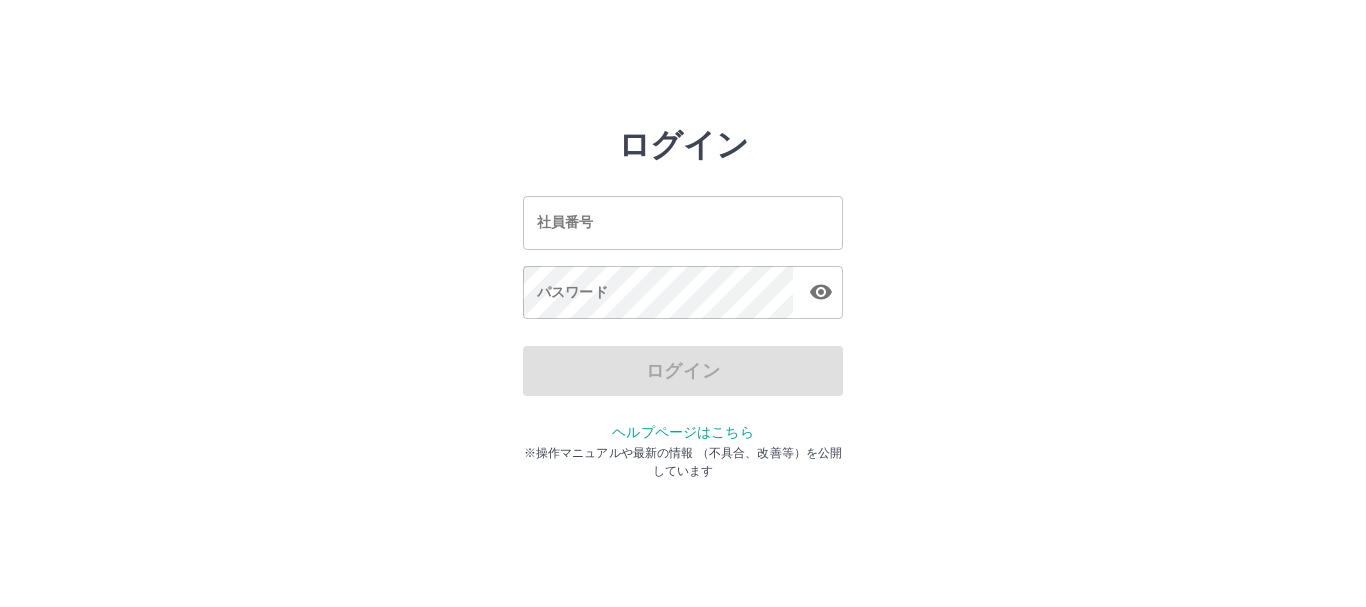 scroll, scrollTop: 0, scrollLeft: 0, axis: both 